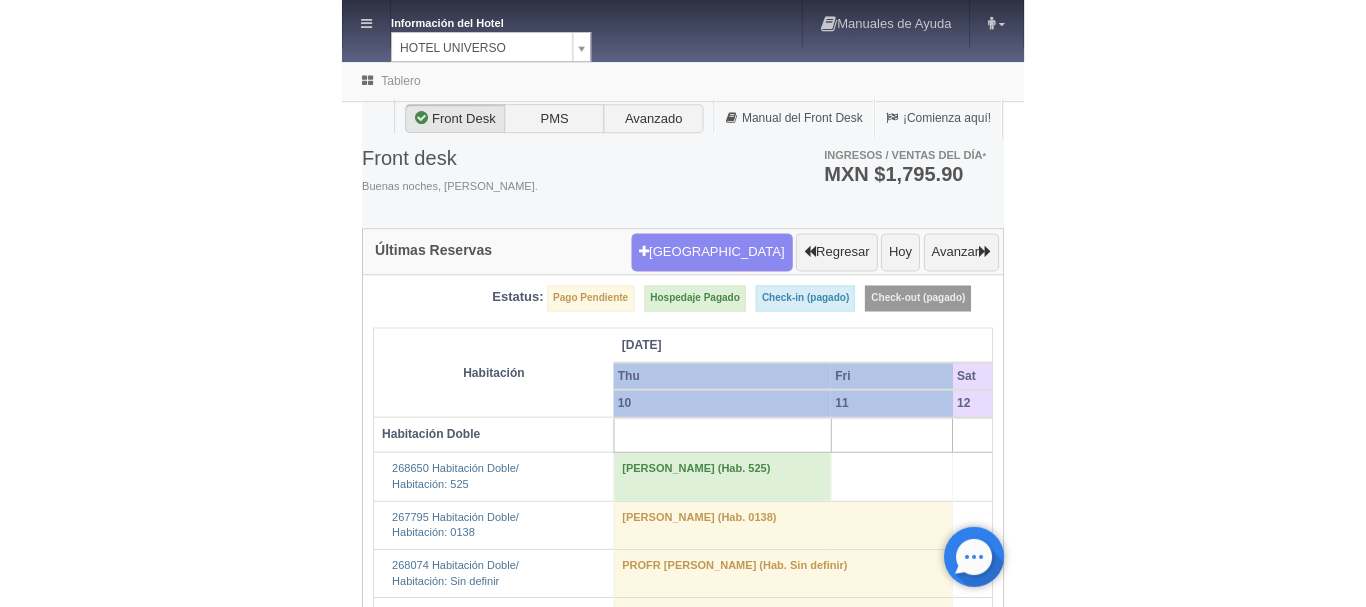 scroll, scrollTop: 0, scrollLeft: 0, axis: both 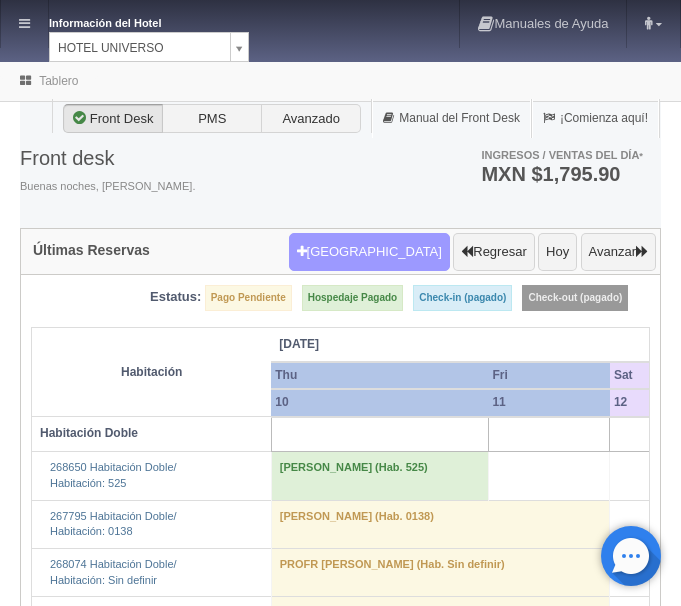 click on "Nueva Reserva" at bounding box center [369, 252] 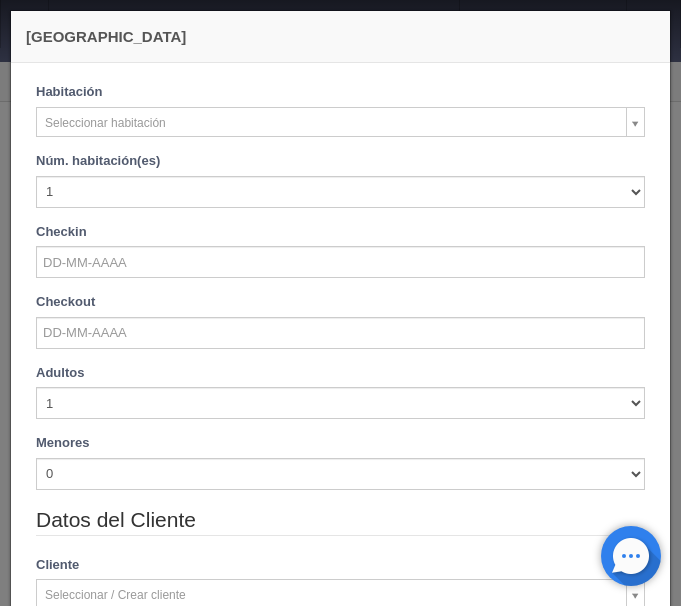 checkbox on "false" 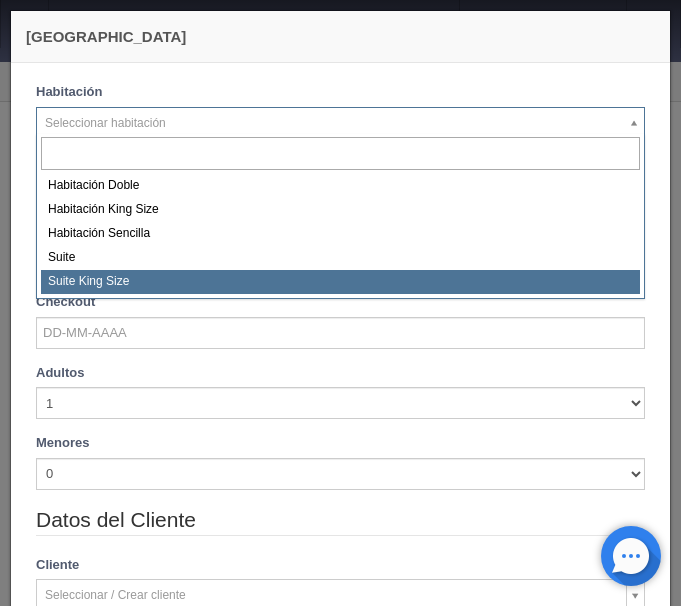 select on "588" 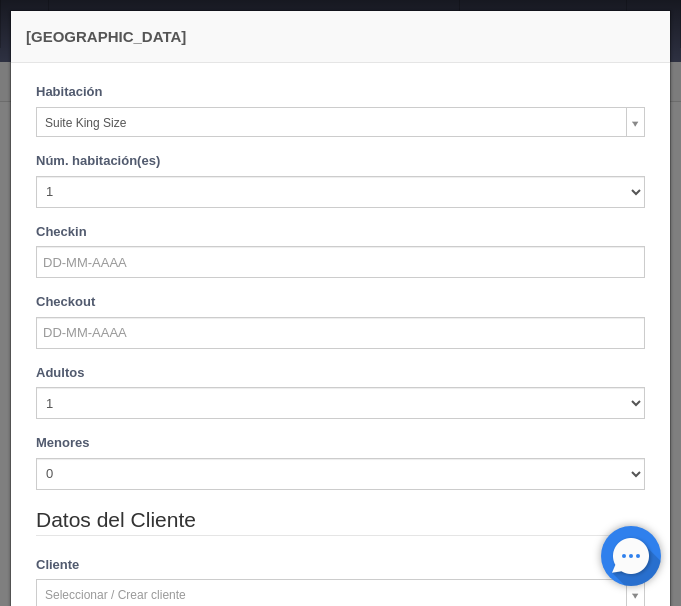 checkbox on "false" 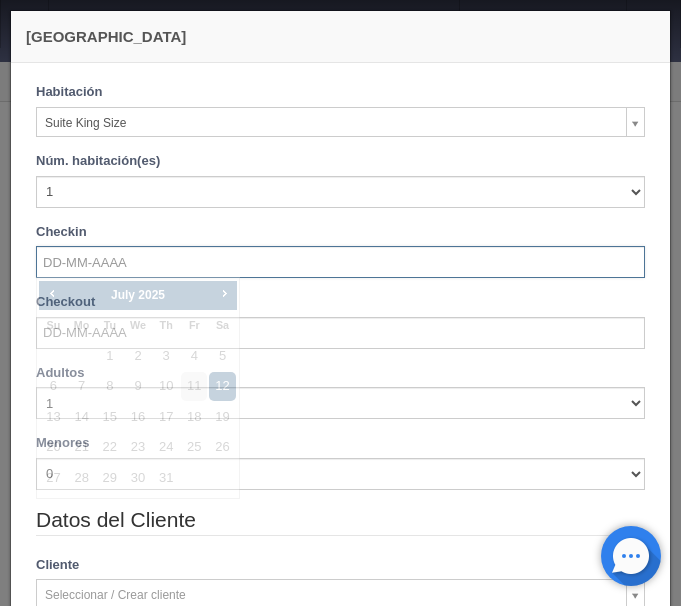 click at bounding box center [340, 262] 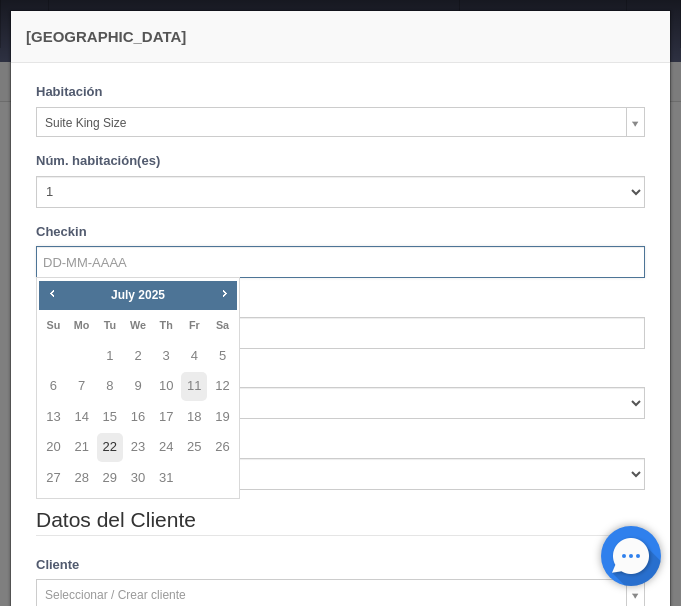 click on "22" at bounding box center [110, 447] 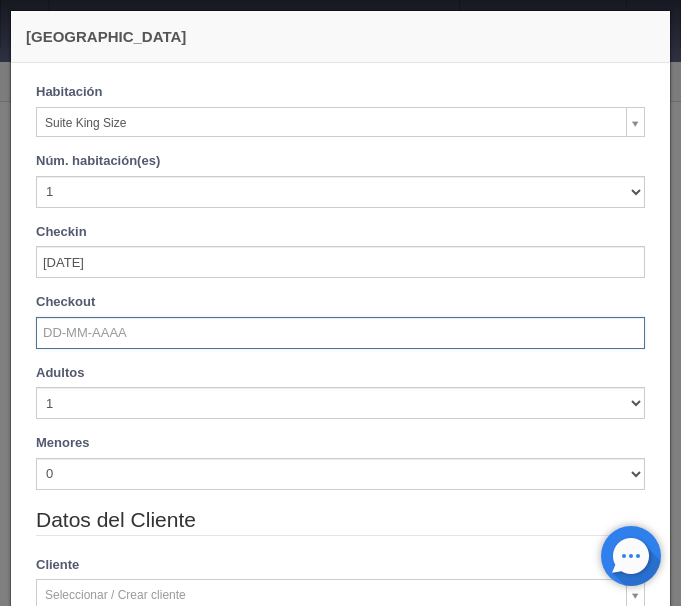 click at bounding box center (340, 333) 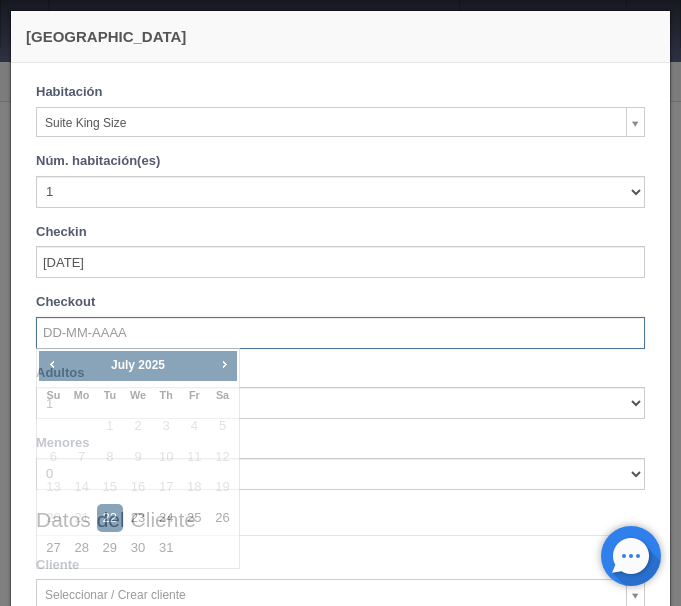 checkbox on "false" 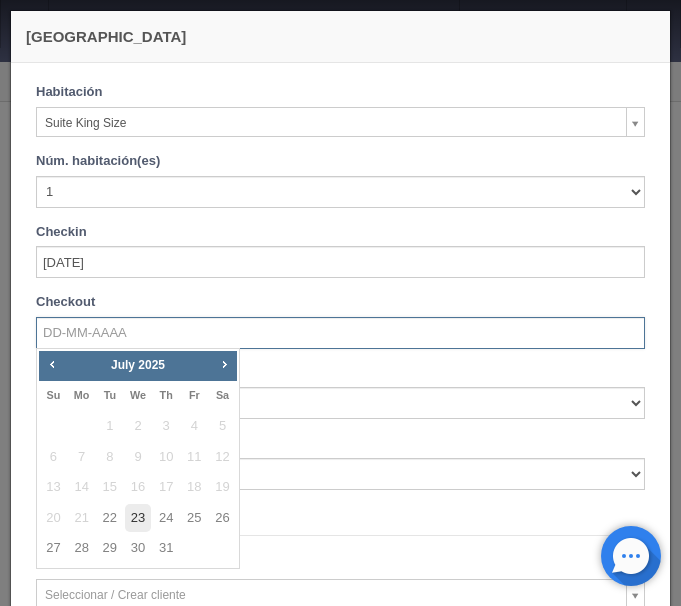 click on "23" at bounding box center (138, 518) 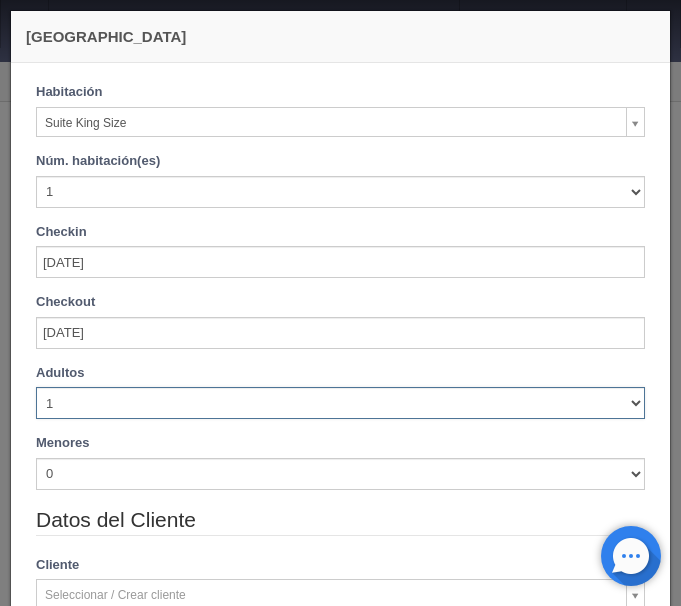 click on "1
2
3
4
5
6
7
8
9
10" at bounding box center [340, 403] 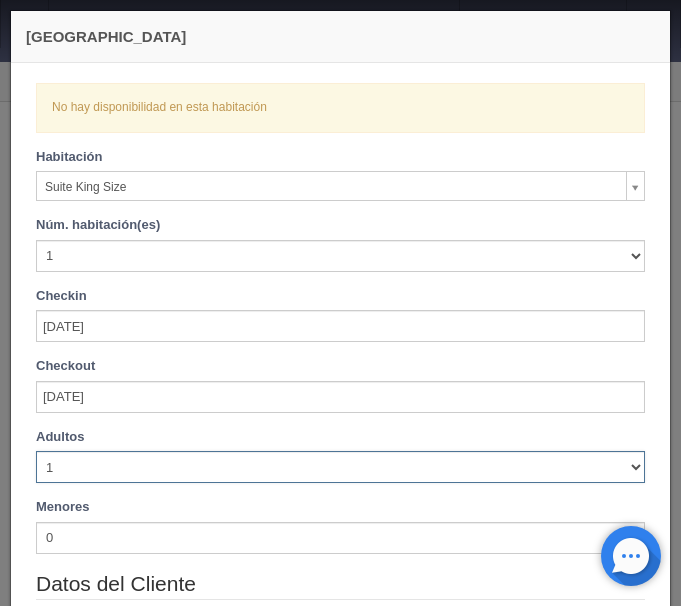 select on "3" 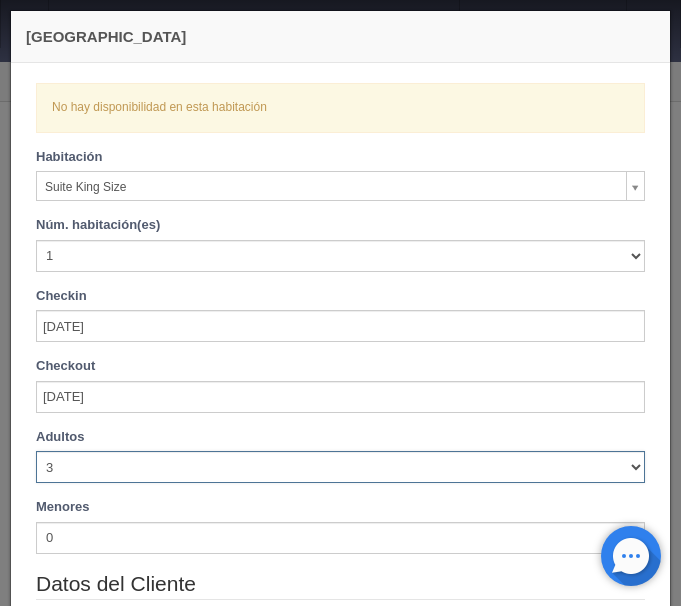 checkbox on "false" 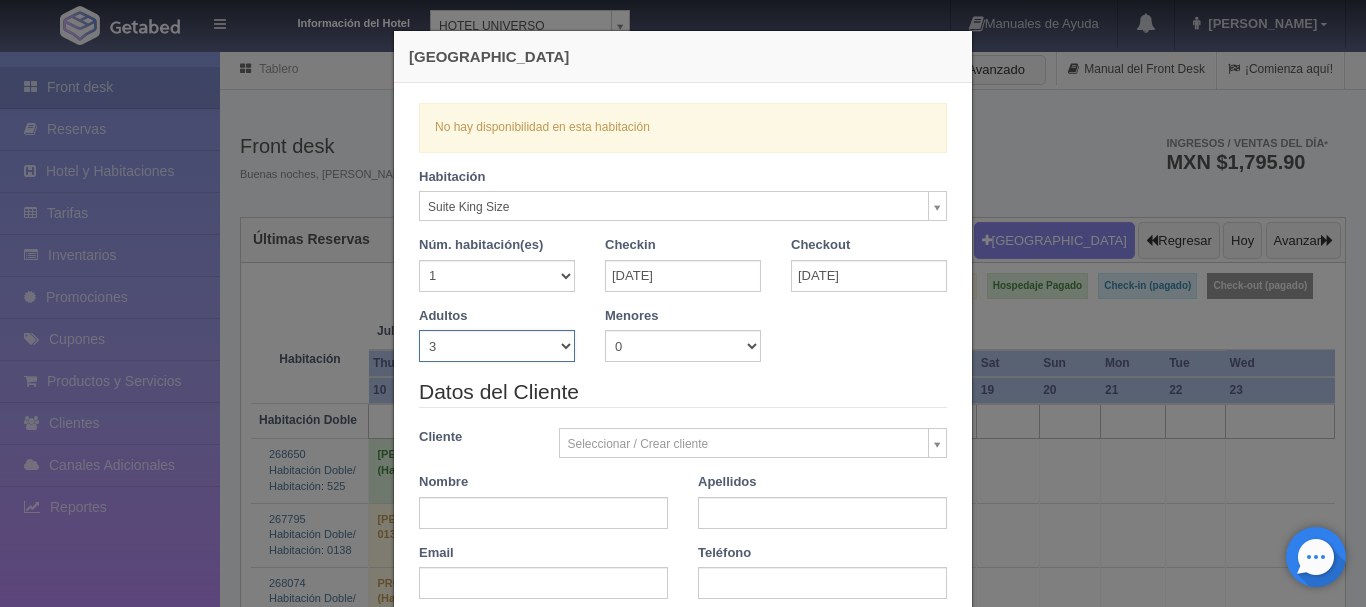 click on "Nueva Reserva
Verficando disponibilidad
No hay disponibilidad en esta habitación
Habitación
Suite King Size
Habitación Doble
Habitación King Size
Habitación Sencilla
Suite
Suite King Size
Núm. habitación(es)
1
2
3
4
5
6
7
8
9
10
11
12
13
14
15
16
17
18
19
20
Checkin
22-07-2025
Checkout
23-07-2025
Adultos
1
2
3
4
5
6
7
8
9
10
Menores
0
1
2
3
4
5
6
7
8
9
10
0" at bounding box center (683, 303) 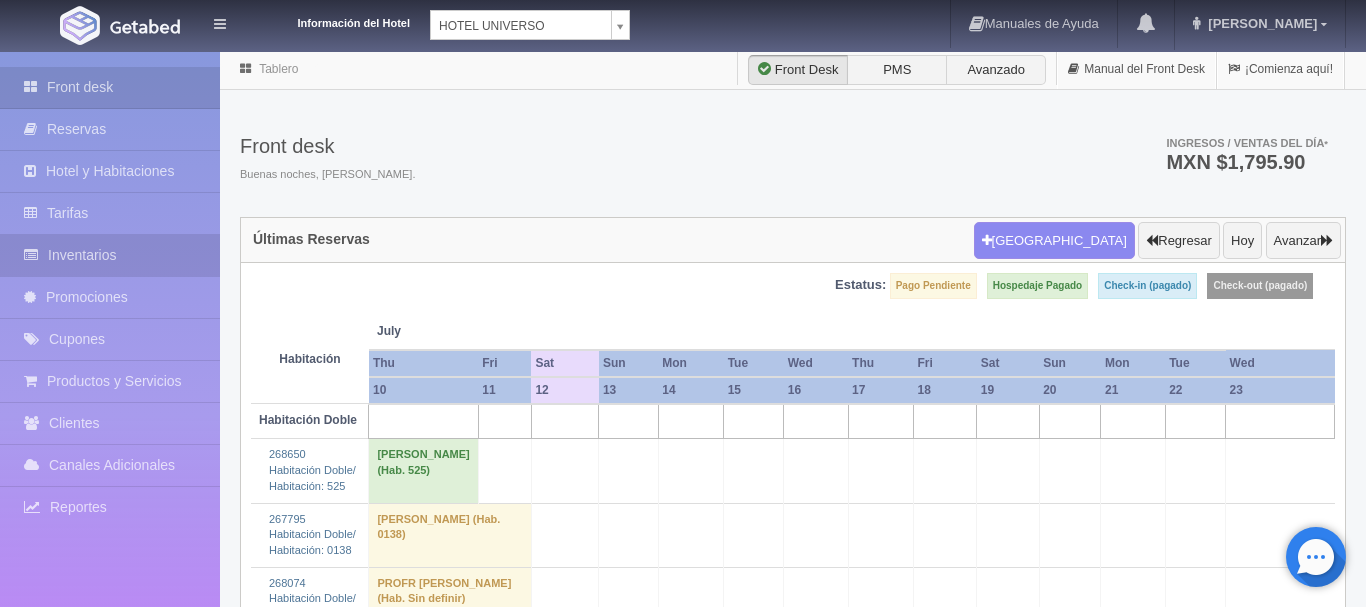 click on "Inventarios" at bounding box center [110, 255] 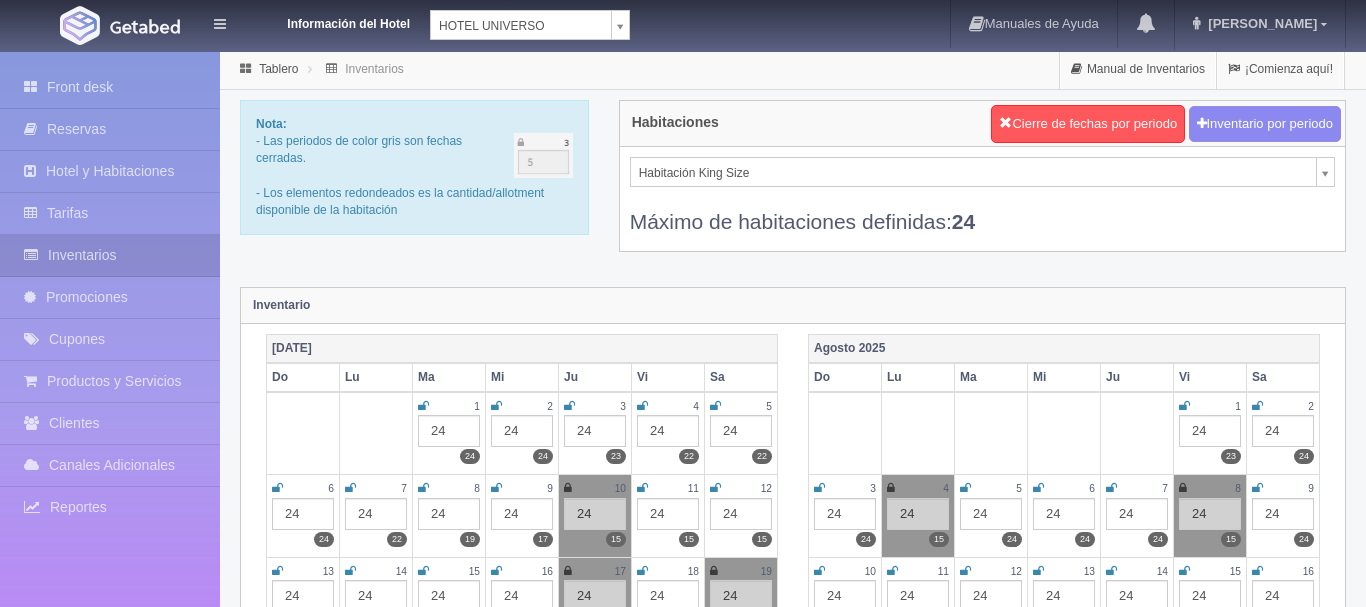 scroll, scrollTop: 0, scrollLeft: 0, axis: both 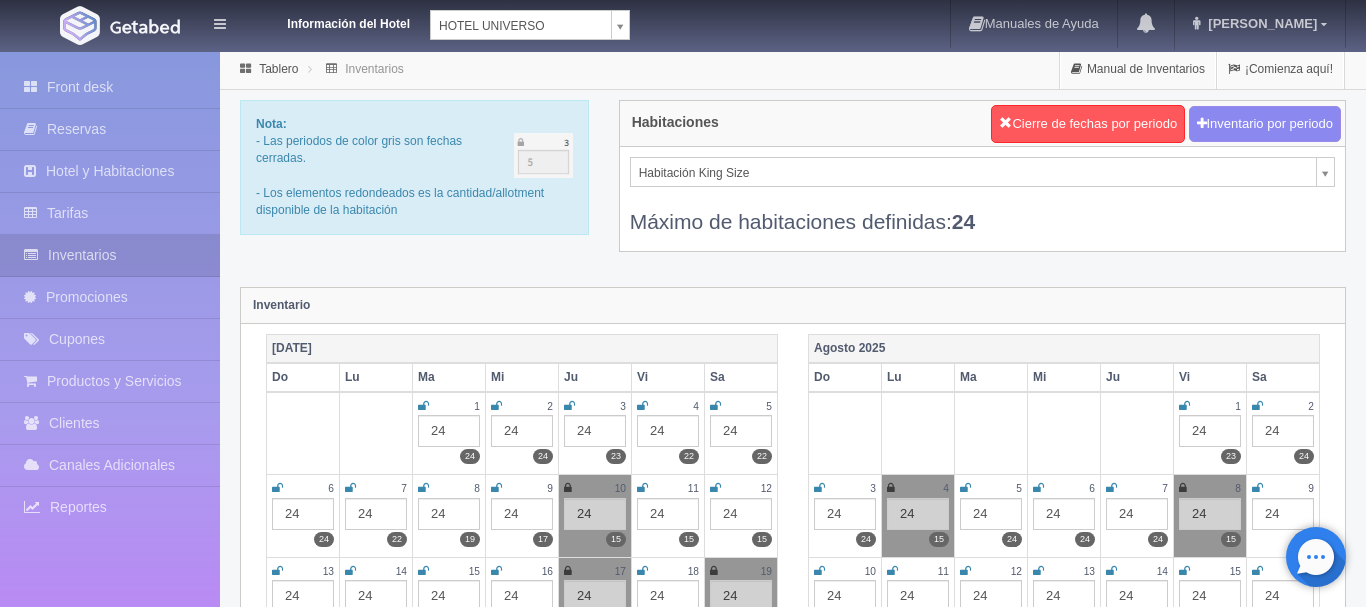 click on "Información del Hotel
HOTEL UNIVERSO
HOTEL SAN FRANCISCO PLAZA
HOTEL UNIVERSO
Hotel Latino
Manuales de Ayuda
Actualizaciones recientes
ana del carmen
Mi Perfil
Salir / Log Out
Procesando...
Front desk
Reservas
Hotel y Habitaciones
Tarifas
Inventarios
Promociones
Cupones
Productos y Servicios" at bounding box center [683, 1776] 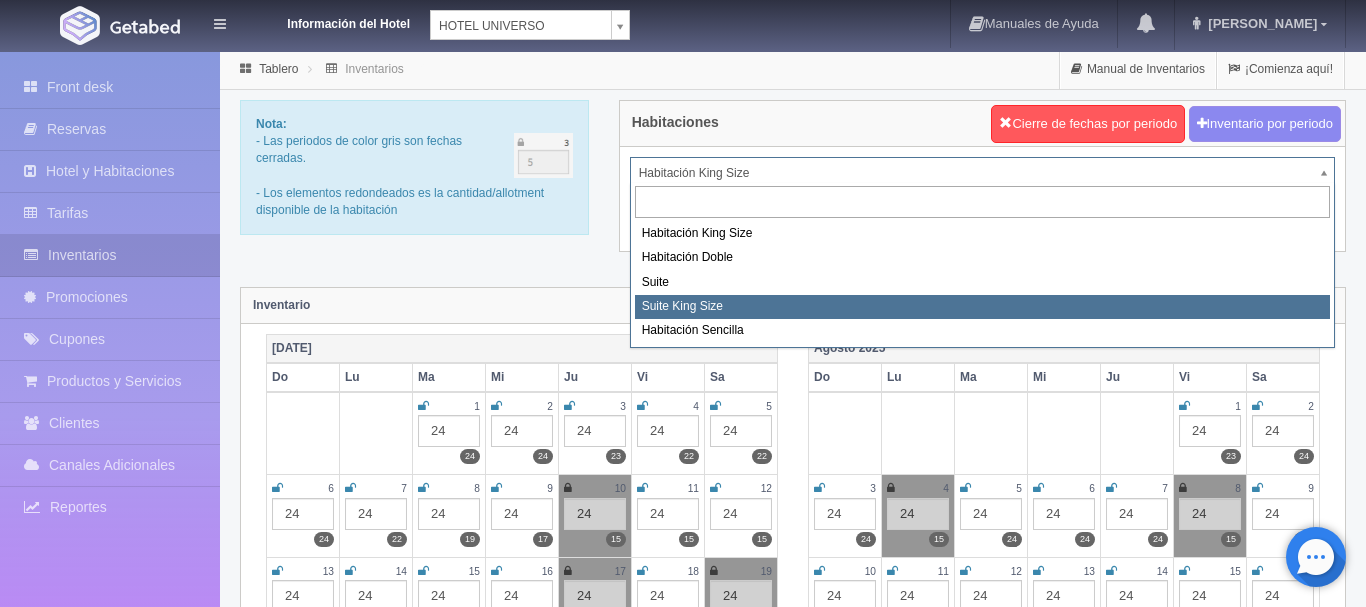 select on "588" 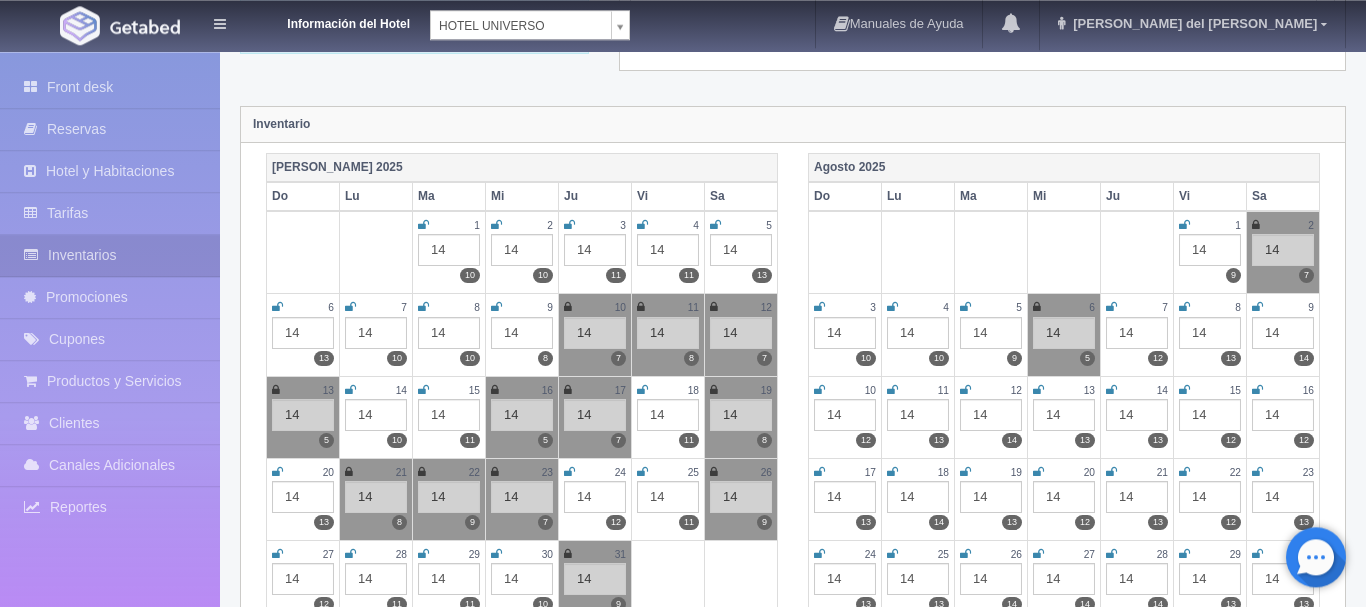 scroll, scrollTop: 204, scrollLeft: 0, axis: vertical 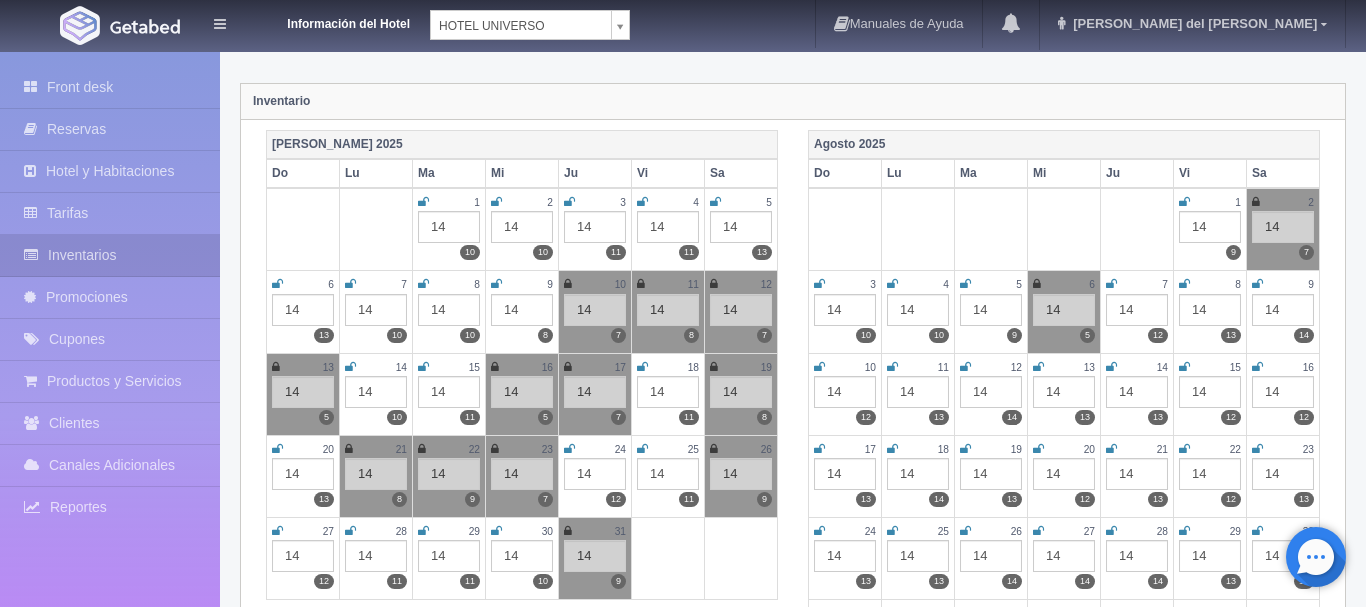 click at bounding box center [422, 449] 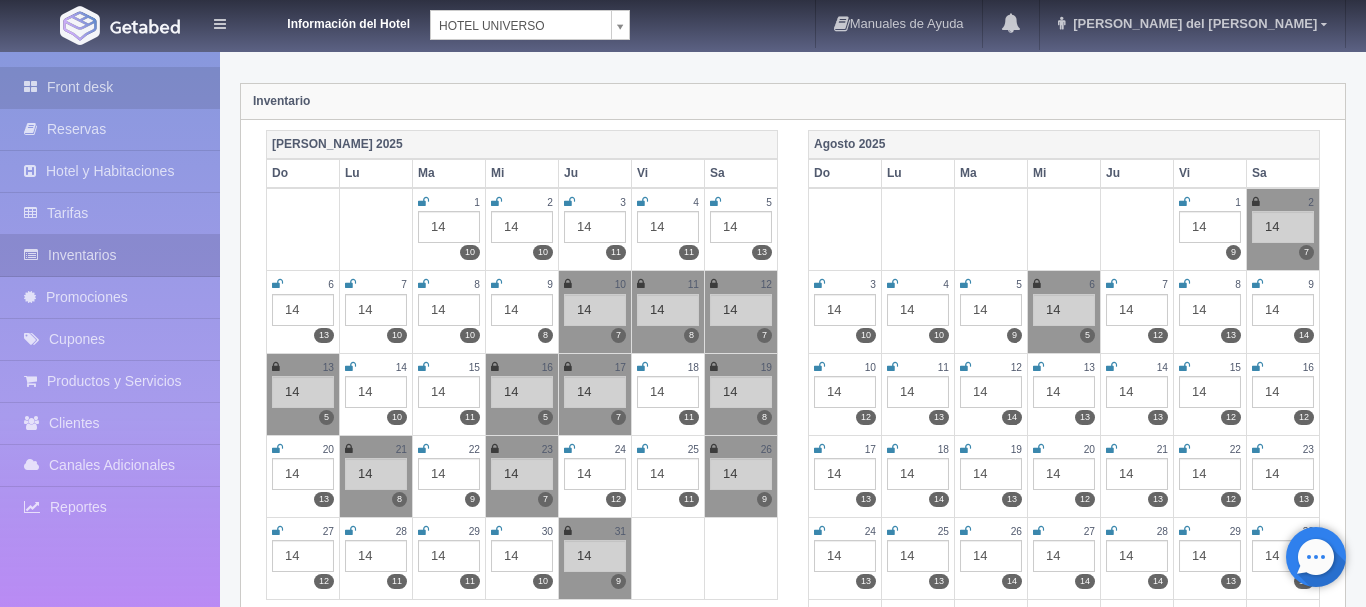 click on "Front desk" at bounding box center [110, 87] 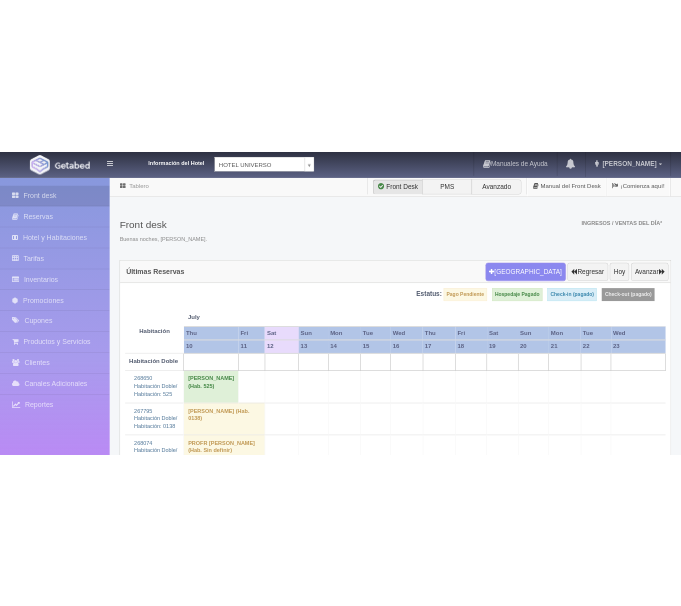 scroll, scrollTop: 0, scrollLeft: 0, axis: both 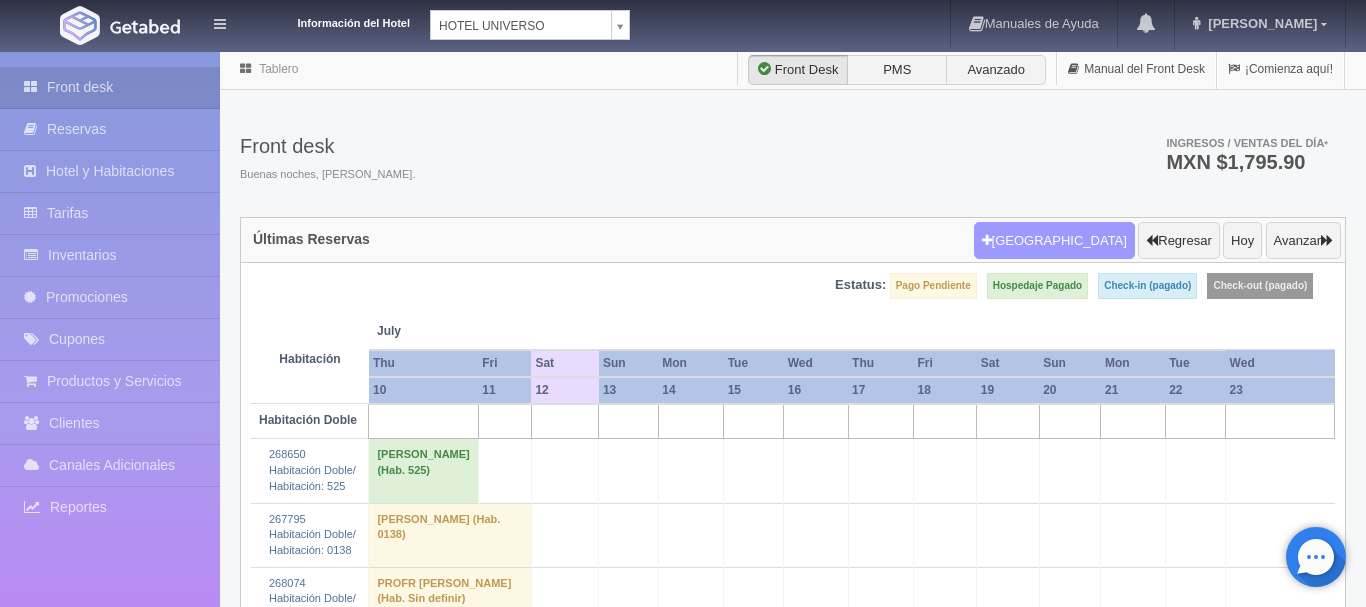 click on "Nueva Reserva" at bounding box center (1054, 241) 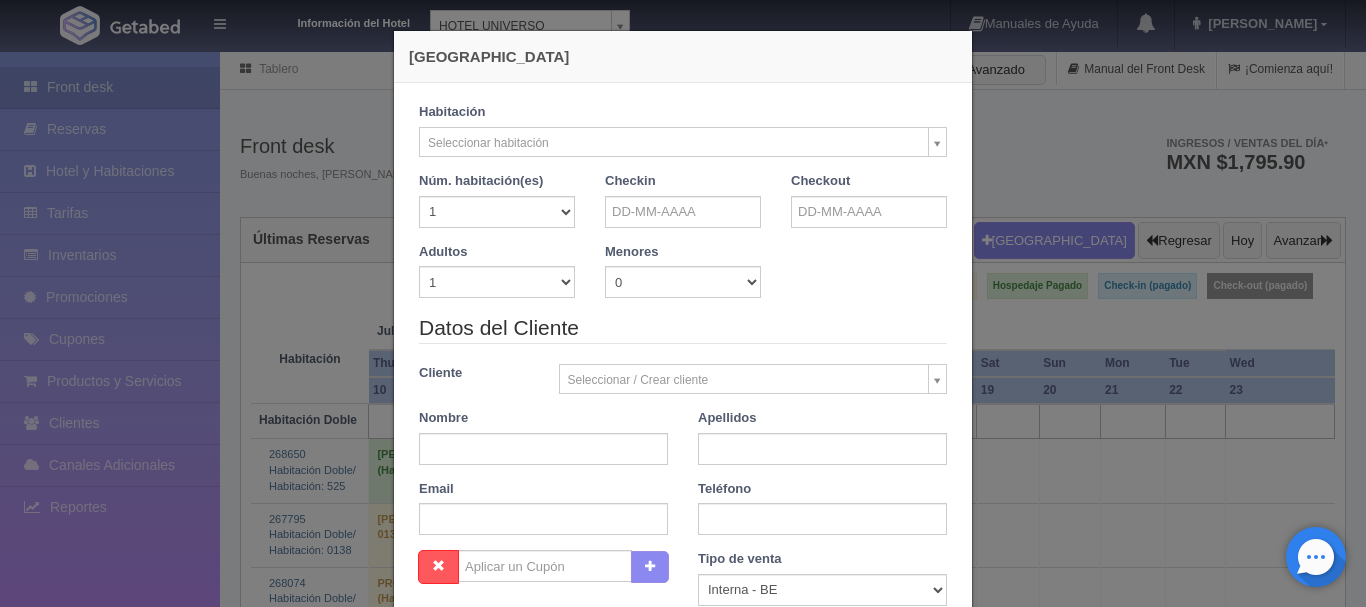checkbox on "false" 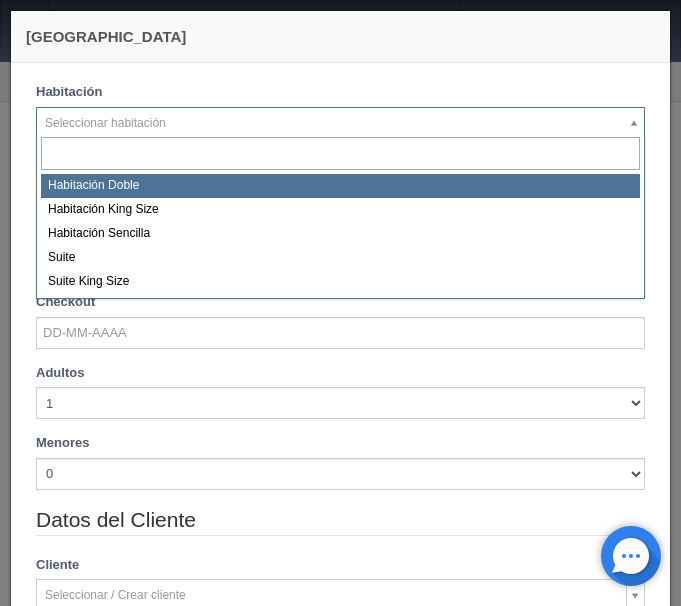 click on "Información del Hotel
[GEOGRAPHIC_DATA][PERSON_NAME]
Manuales de Ayuda
Actualizaciones recientes
[PERSON_NAME]
Mi Perfil
Salir / Log Out
Procesando...
Front desk
Reservas
Hotel y Habitaciones
Tarifas
Inventarios
Promociones
Cupones
Productos y Servicios" at bounding box center [340, 2981] 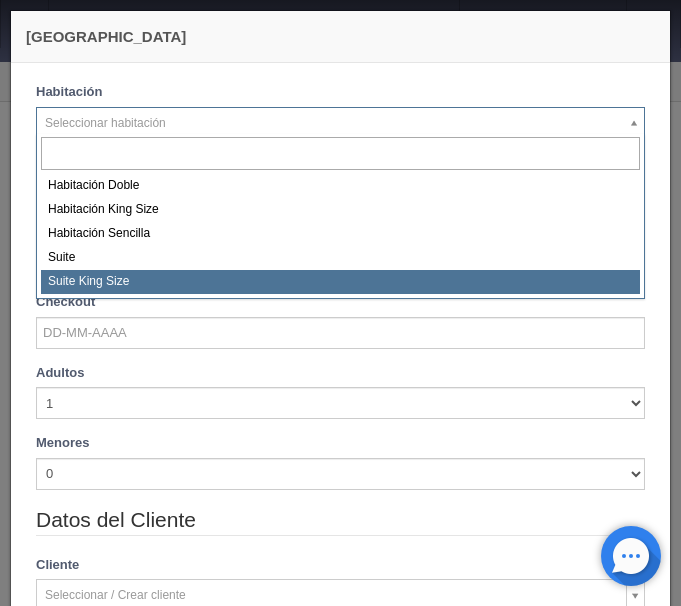 select on "588" 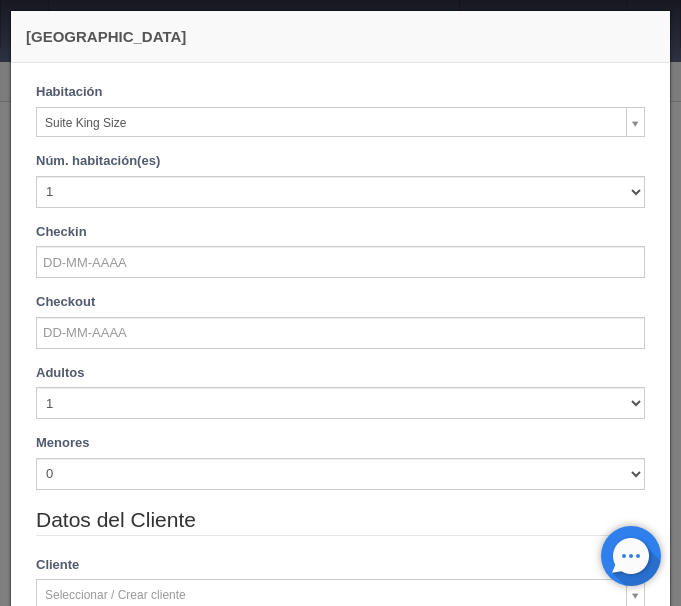 checkbox on "false" 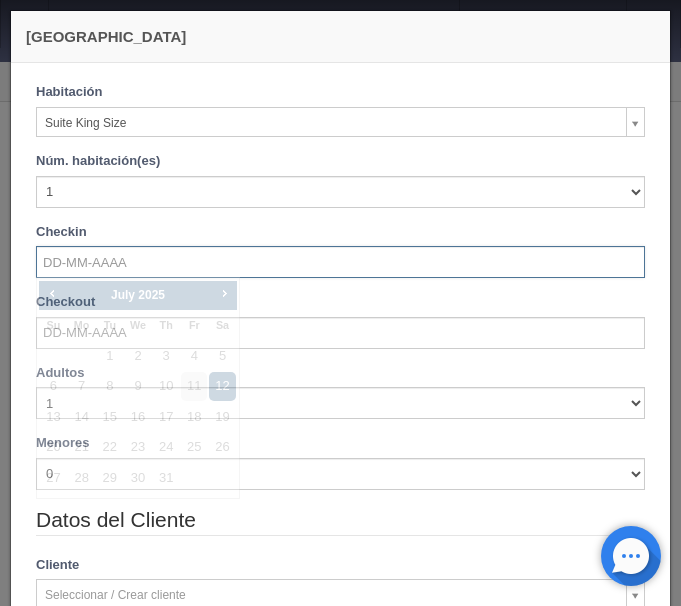 click at bounding box center [340, 262] 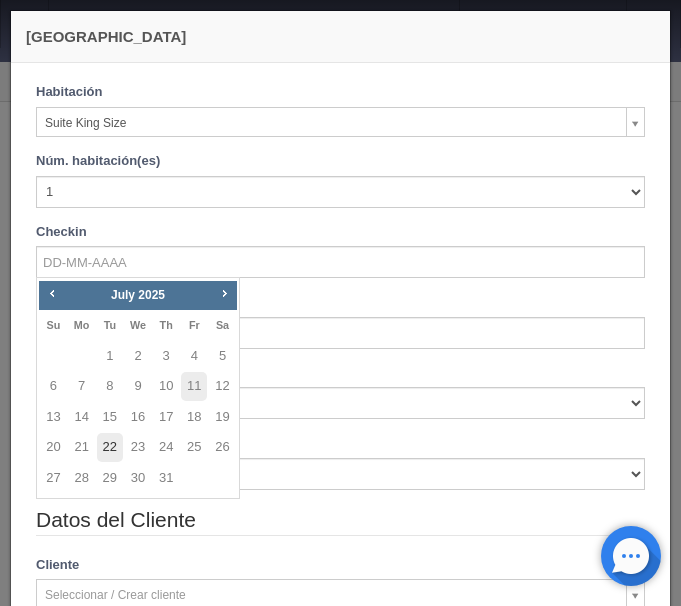 click on "22" at bounding box center [110, 447] 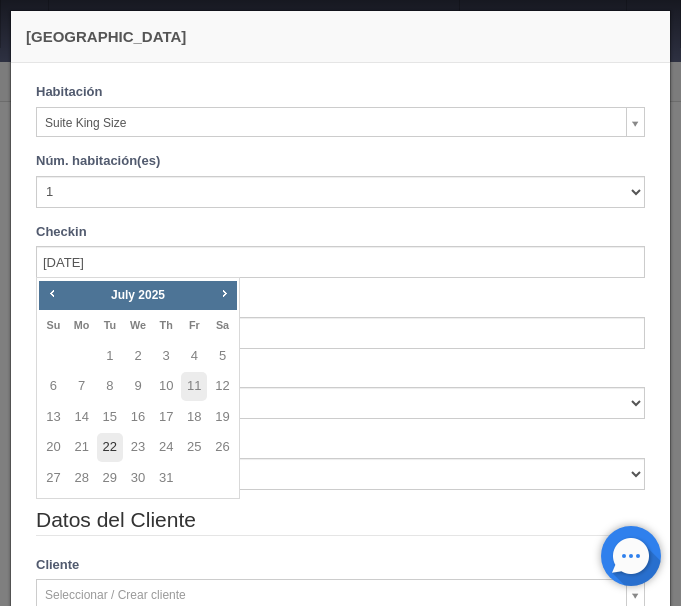 checkbox on "false" 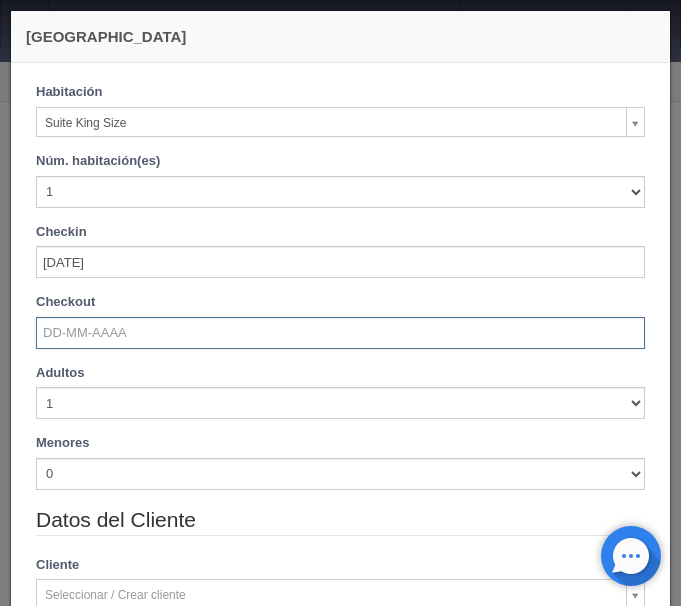 click at bounding box center [340, 333] 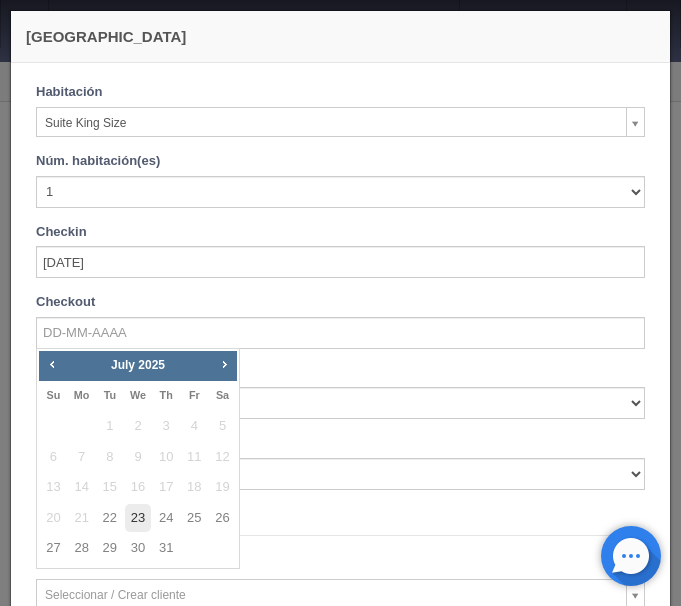 click on "23" at bounding box center (138, 518) 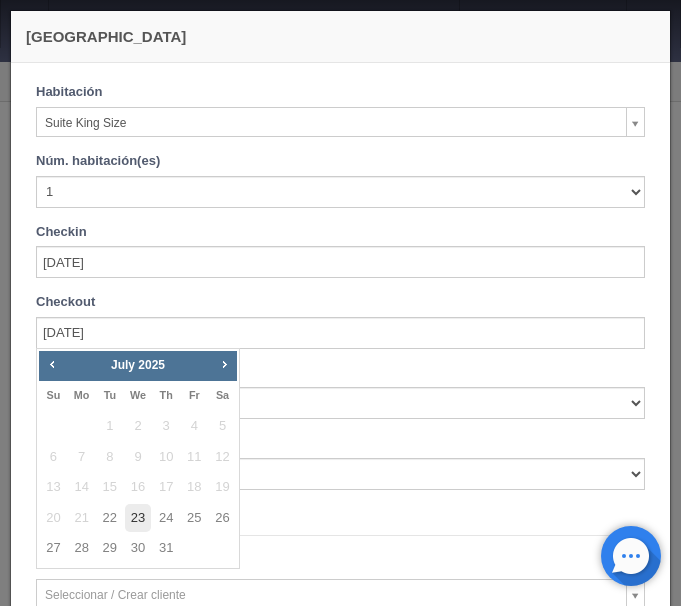 checkbox on "false" 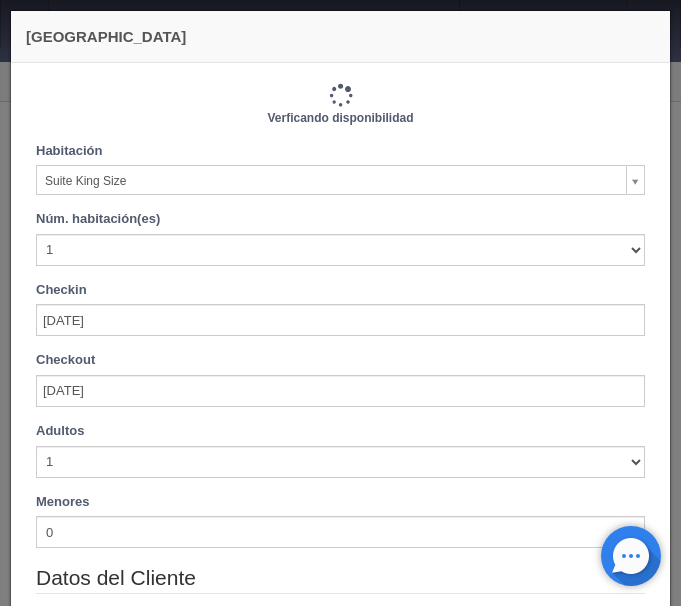 type on "1210.00" 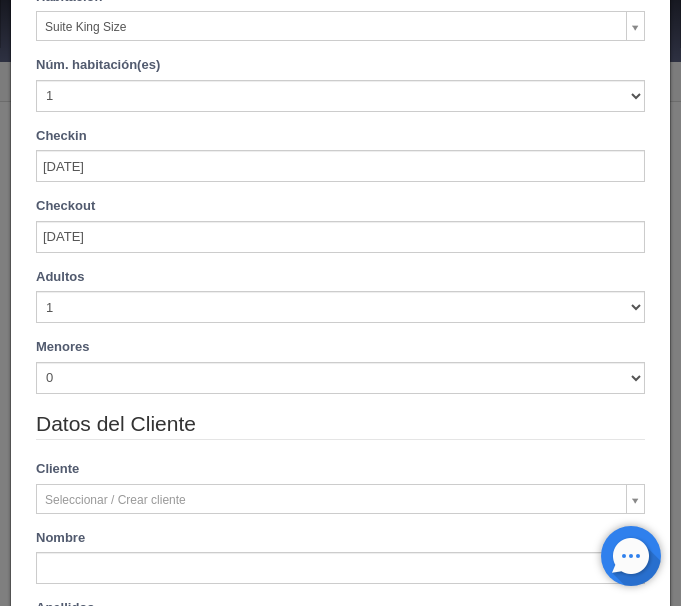 scroll, scrollTop: 168, scrollLeft: 0, axis: vertical 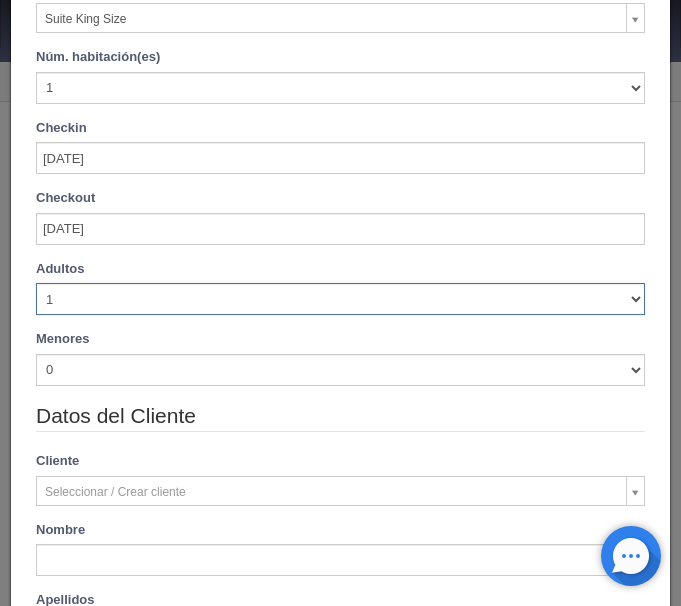 click on "1
2
3
4
5
6
7
8
9
10" at bounding box center (340, 299) 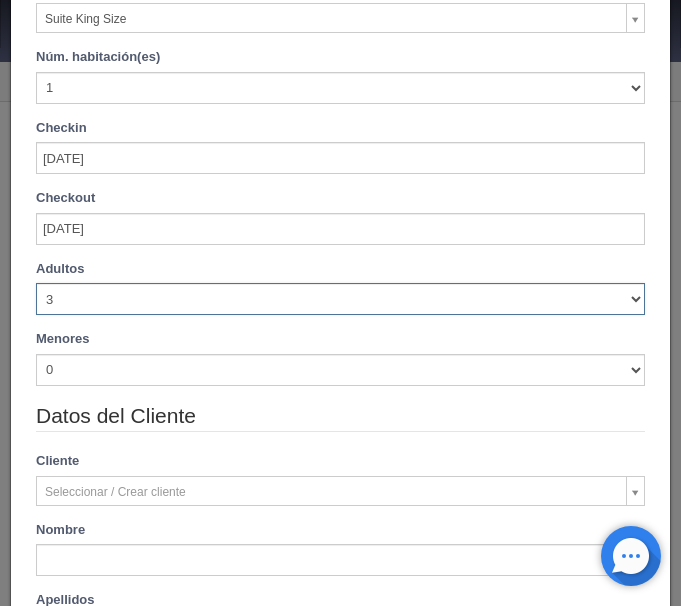 type 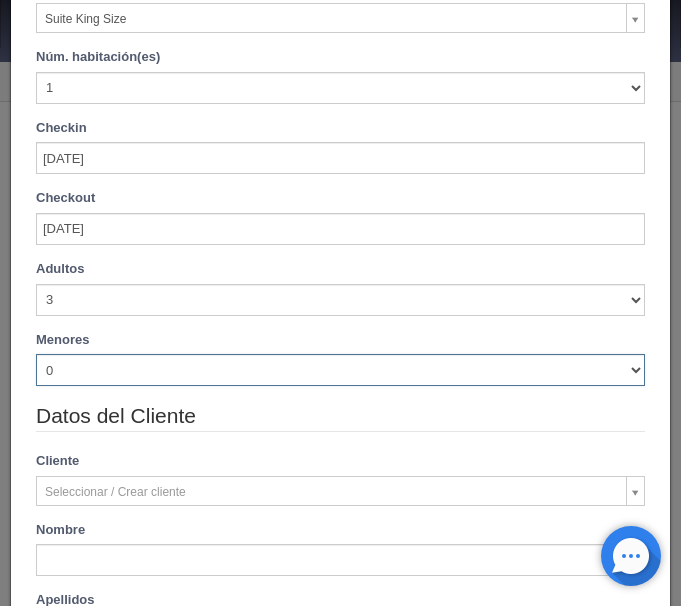 click on "0
1
2
3
4
5
6
7
8
9
10" at bounding box center (340, 370) 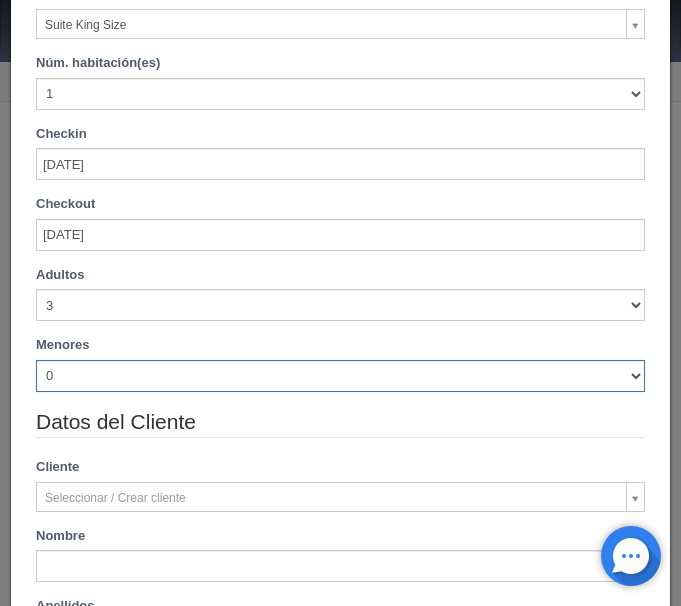 scroll, scrollTop: 168, scrollLeft: 0, axis: vertical 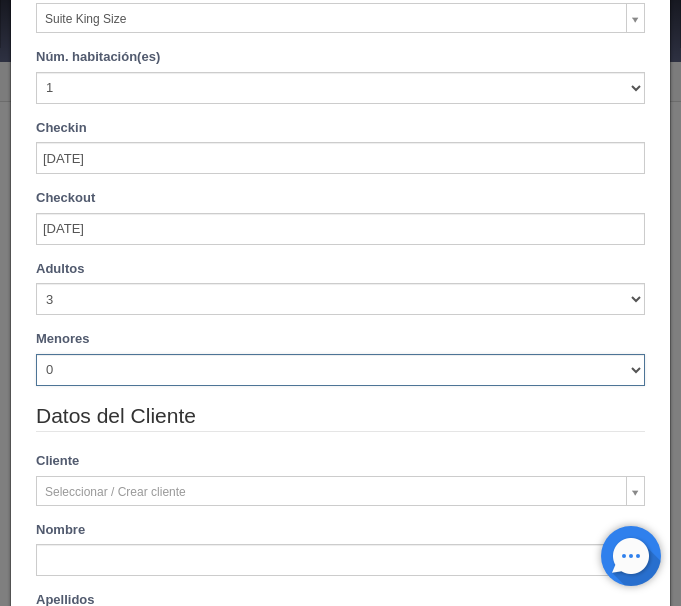 select on "2" 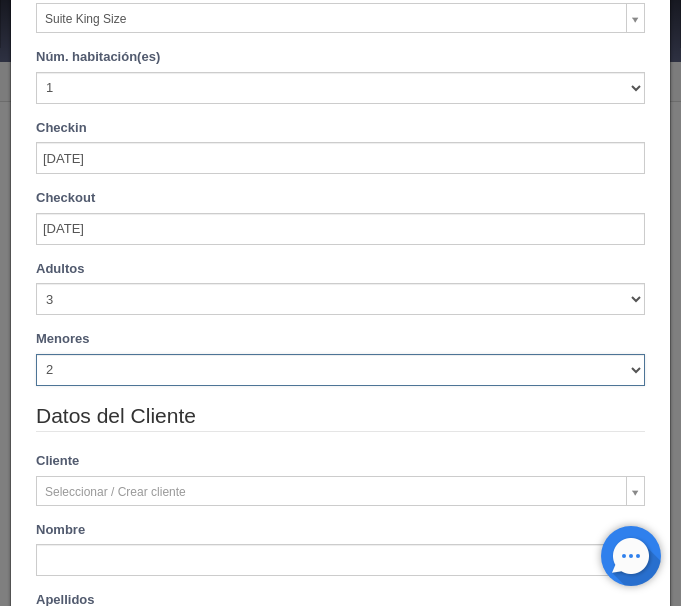 click on "2" at bounding box center (0, 0) 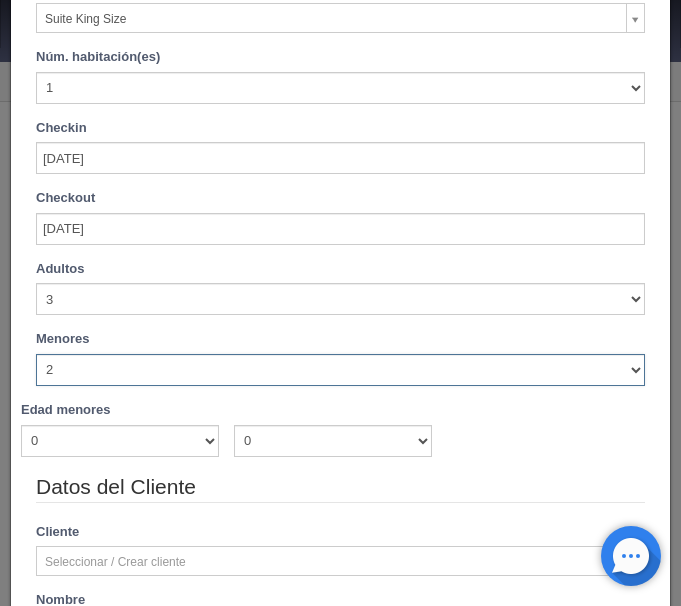 type 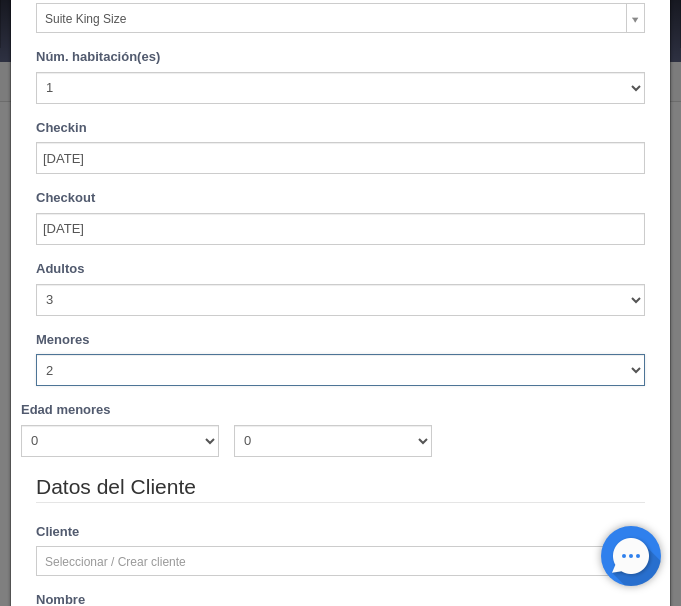 type on "1210.00" 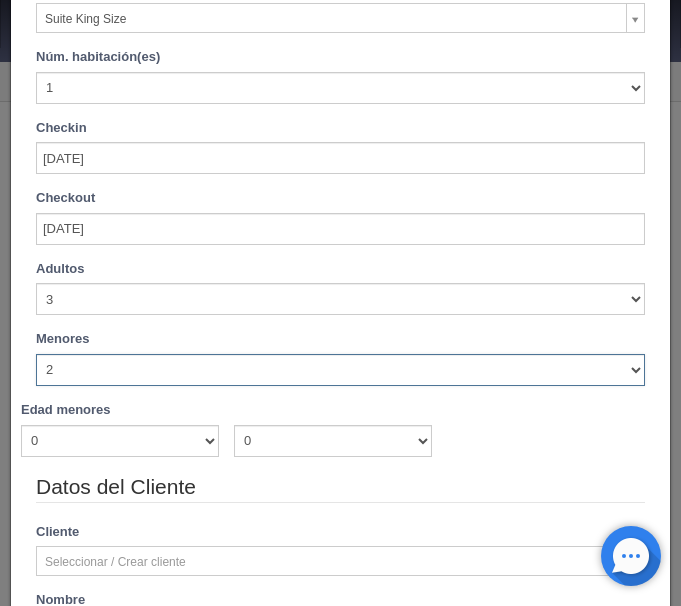 scroll, scrollTop: 252, scrollLeft: 0, axis: vertical 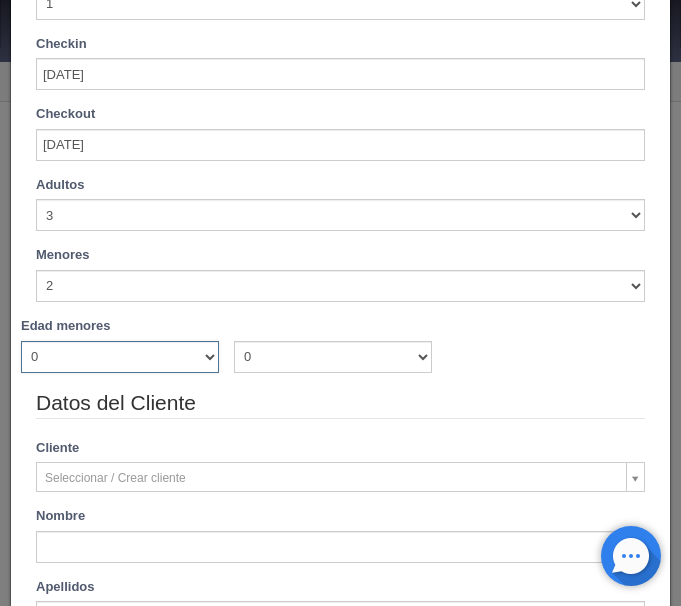 click on "0
1
2
3
4
5
6
7
8
9
10
11
12
13
14
15
16
17
18" at bounding box center [120, 357] 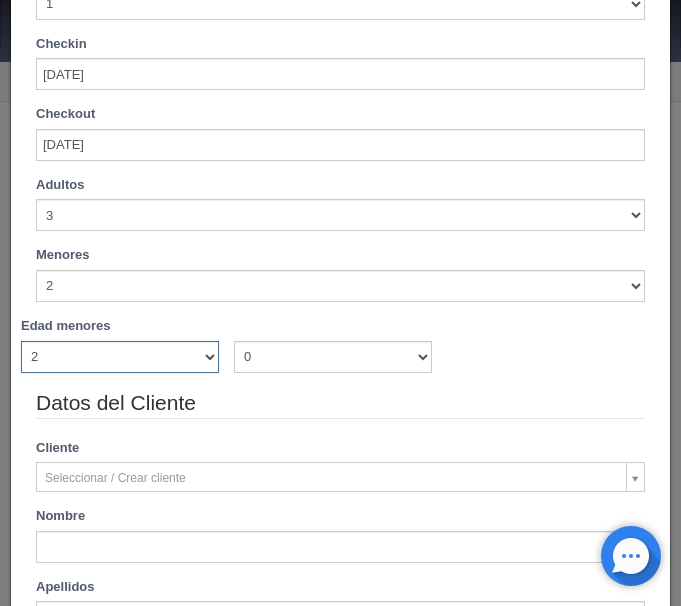 type 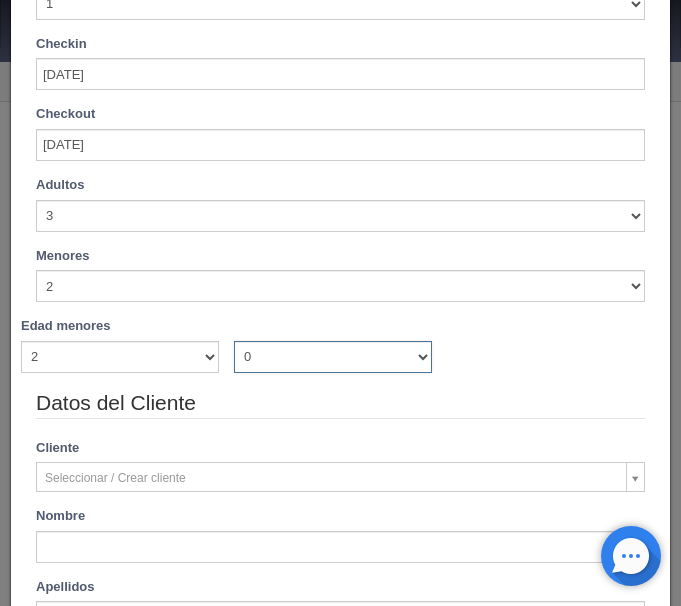 click on "0
1
2
3
4
5
6
7
8
9
10
11
12
13
14
15
16
17
18" at bounding box center (333, 357) 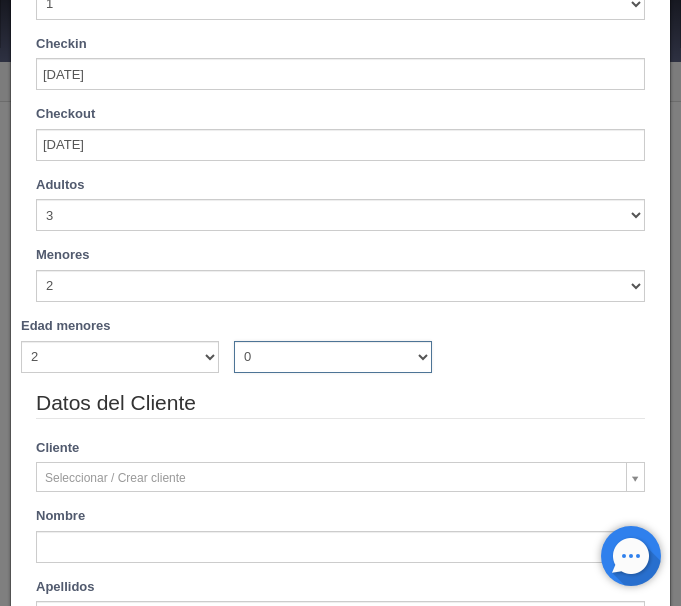 select on "8" 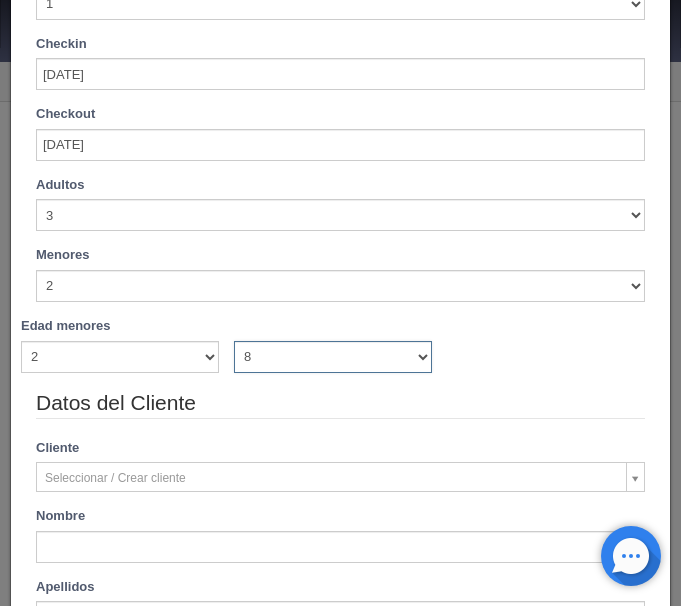 click on "8" at bounding box center [0, 0] 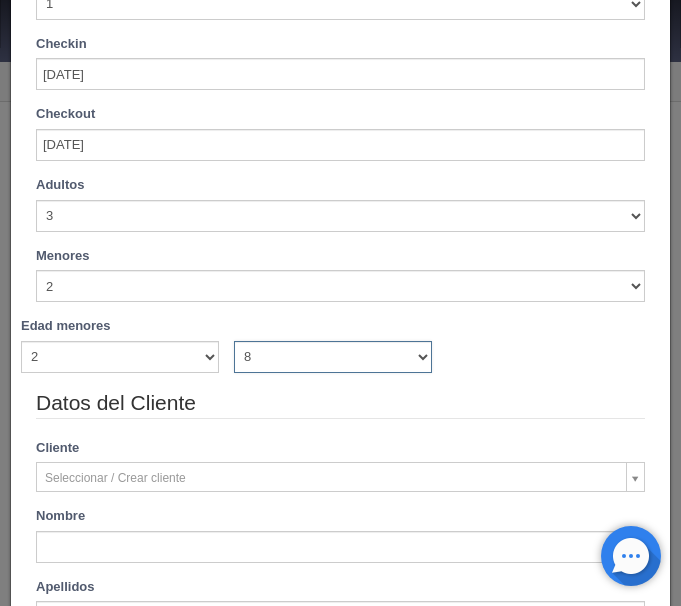 type on "1210.00" 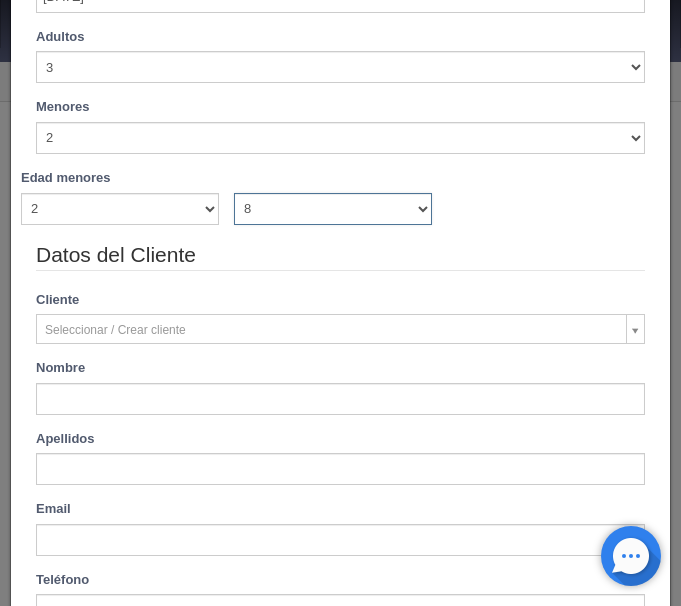 scroll, scrollTop: 420, scrollLeft: 0, axis: vertical 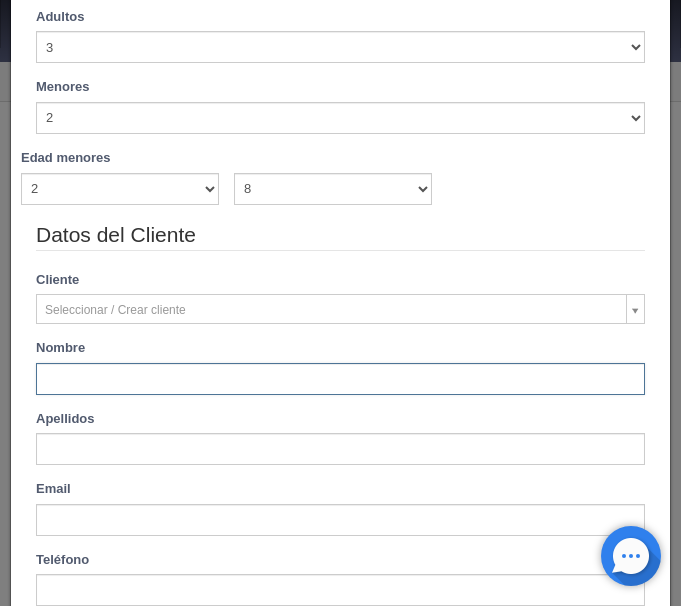 click at bounding box center [340, 379] 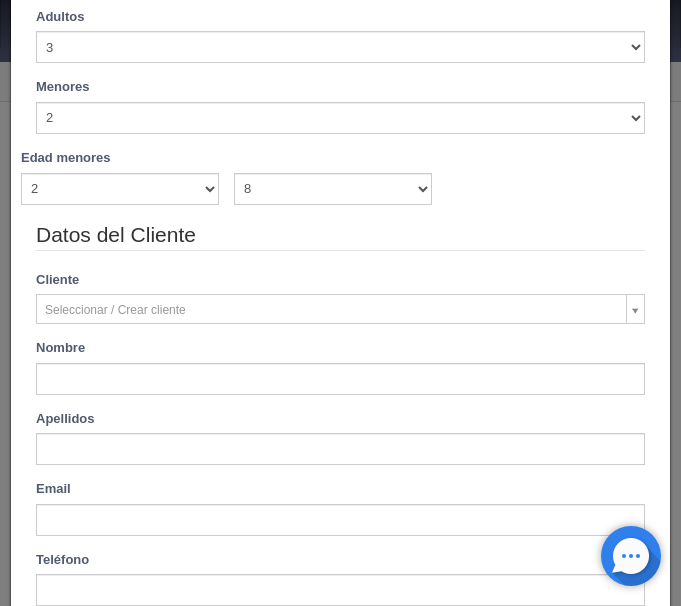 type on "Gustavo alonso" 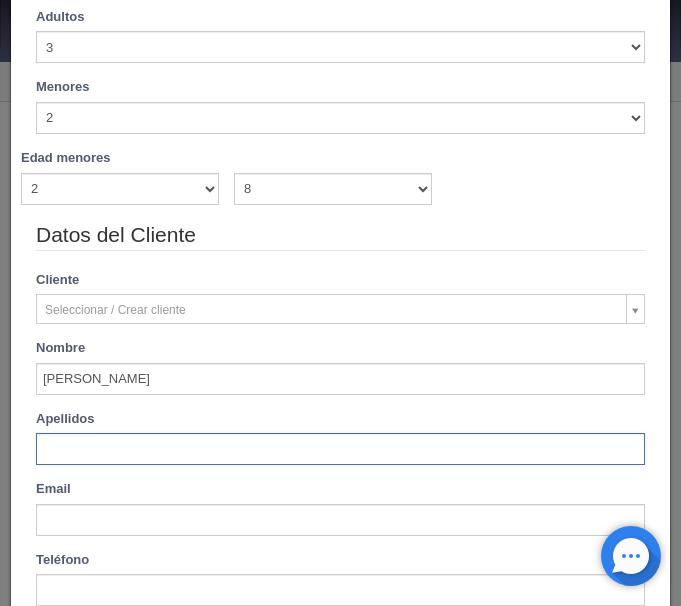 click at bounding box center [340, 449] 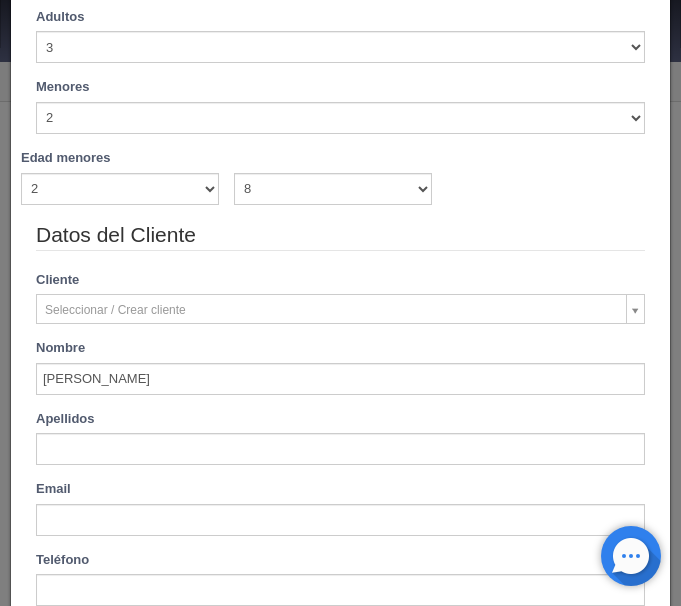 type on "Chavez guzmam" 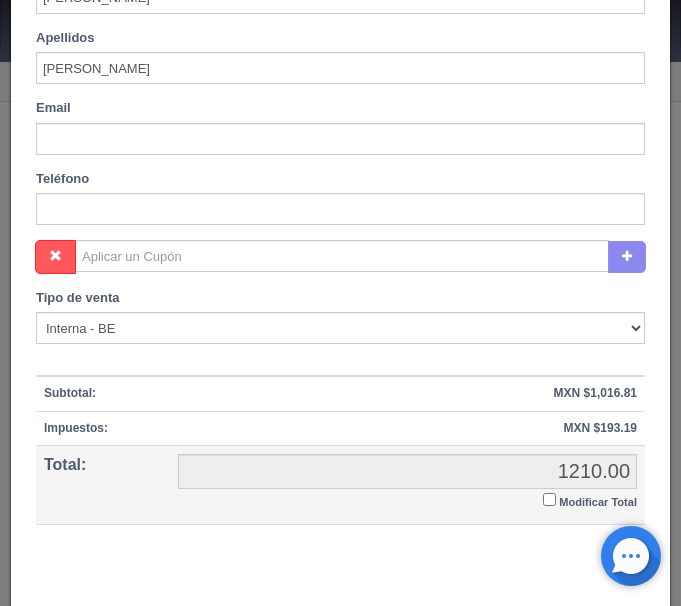 scroll, scrollTop: 840, scrollLeft: 0, axis: vertical 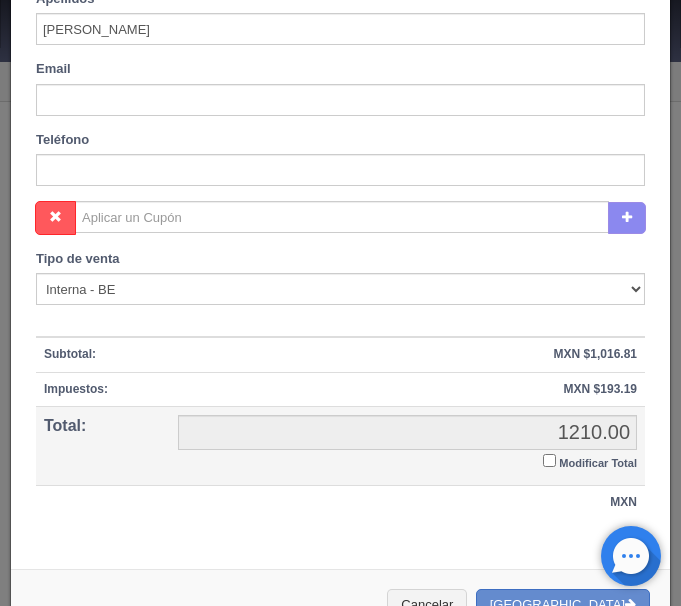 click on "Modificar Total" at bounding box center [549, 460] 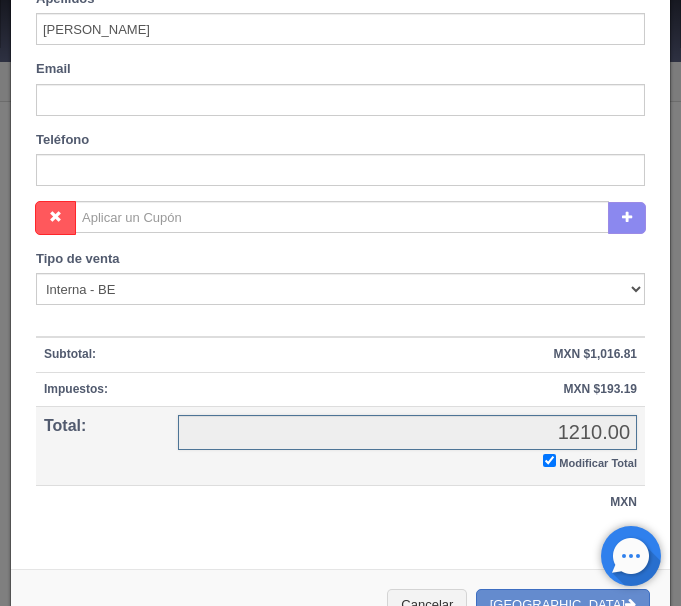 checkbox on "true" 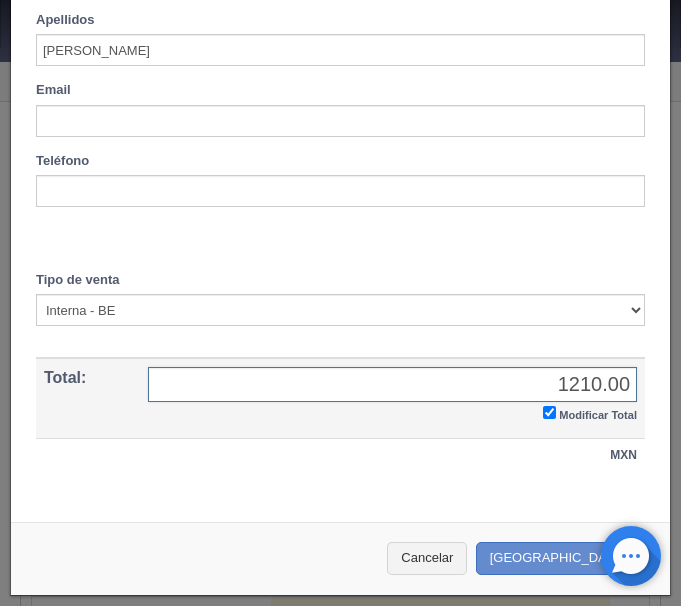 scroll, scrollTop: 817, scrollLeft: 0, axis: vertical 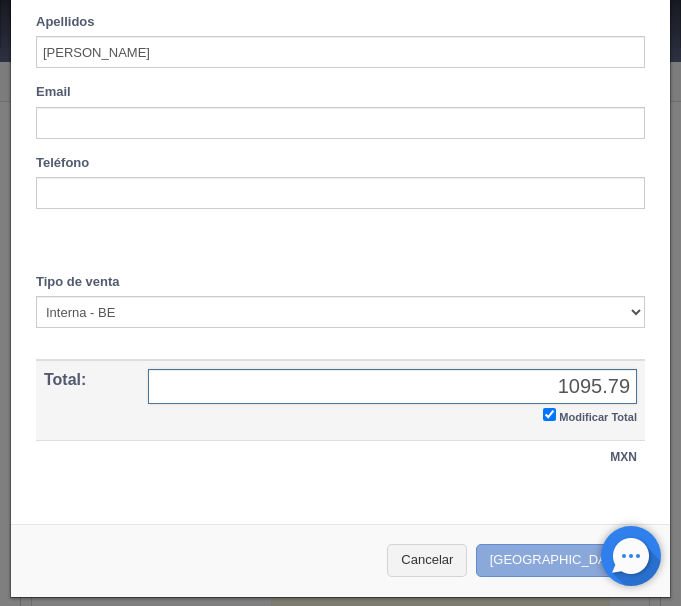 type on "1095.79" 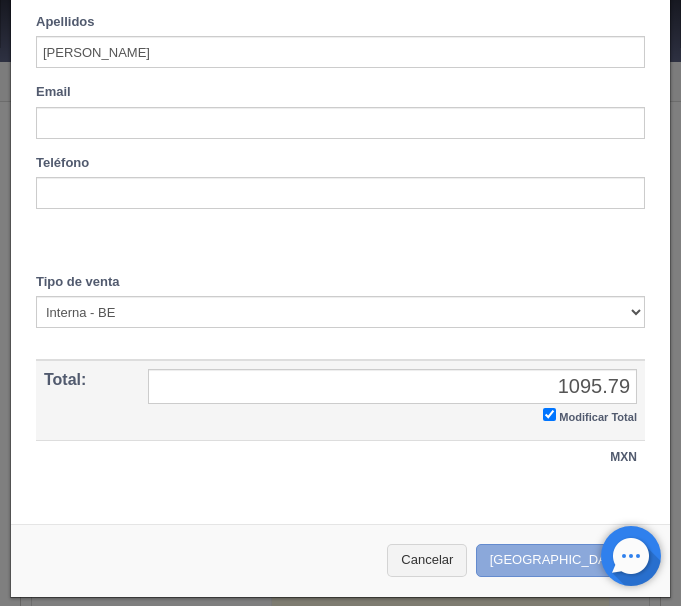click on "Crear Reserva" at bounding box center (563, 560) 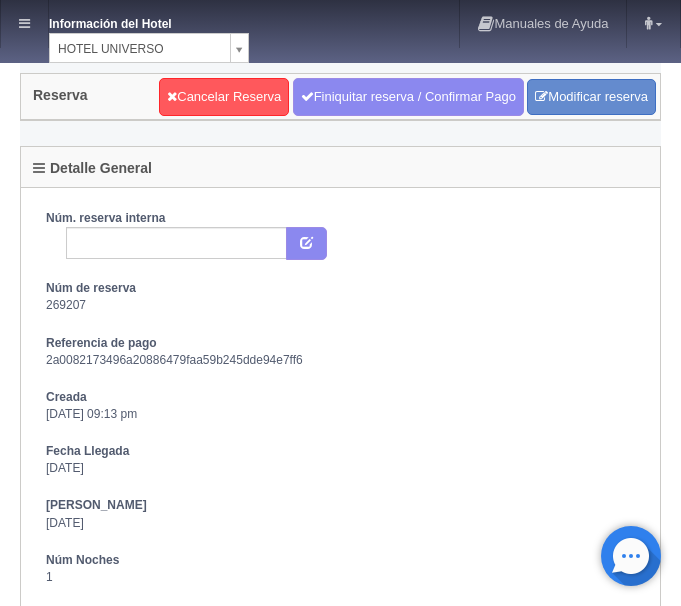 scroll, scrollTop: 0, scrollLeft: 0, axis: both 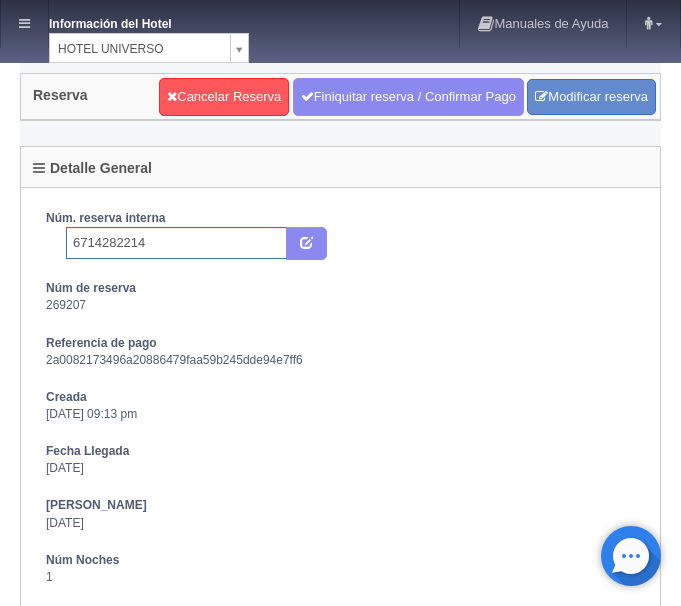 click on "6714282214" at bounding box center (176, 243) 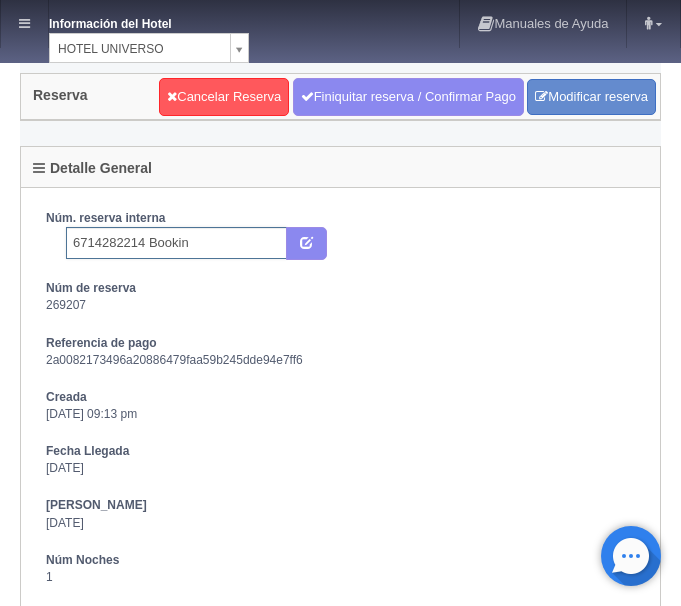 type on "6714282214 Booking" 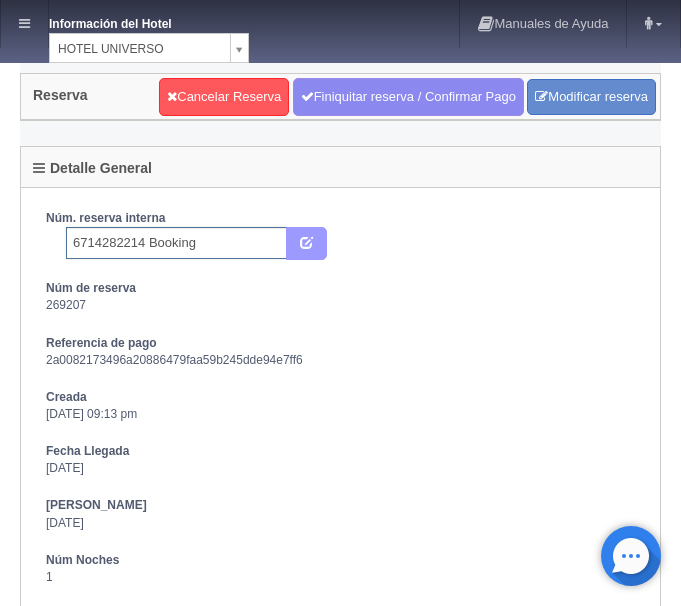 click at bounding box center [306, 241] 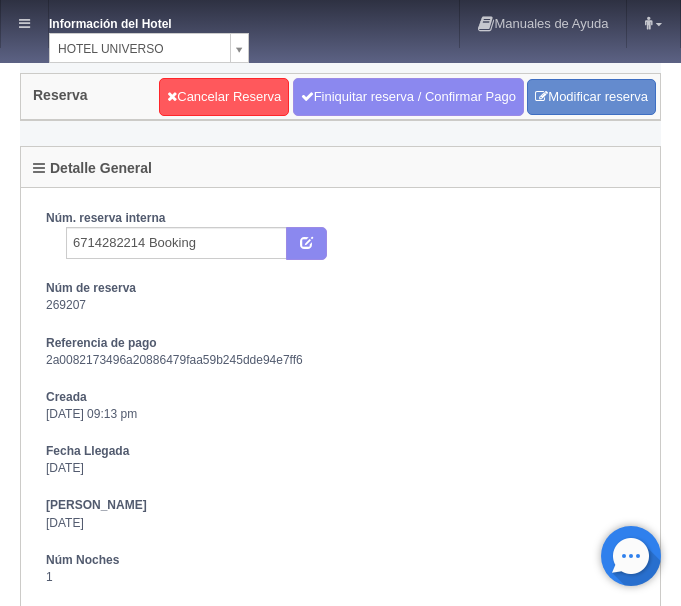 scroll, scrollTop: 0, scrollLeft: 0, axis: both 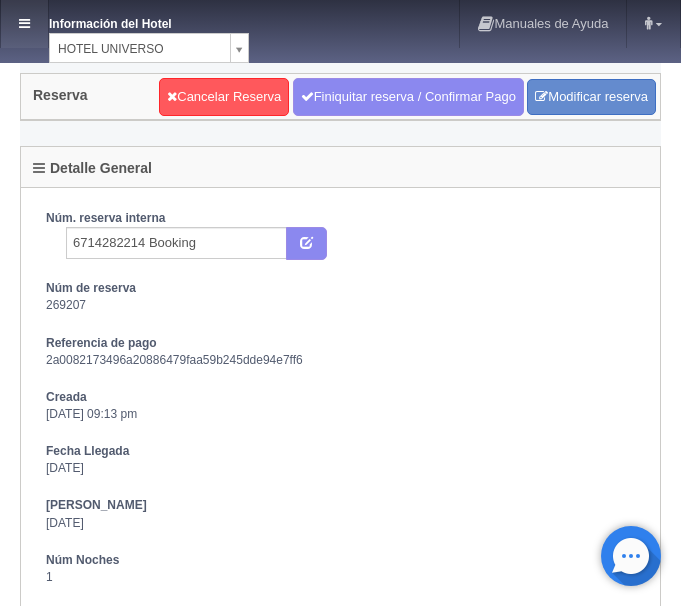 click at bounding box center (24, 24) 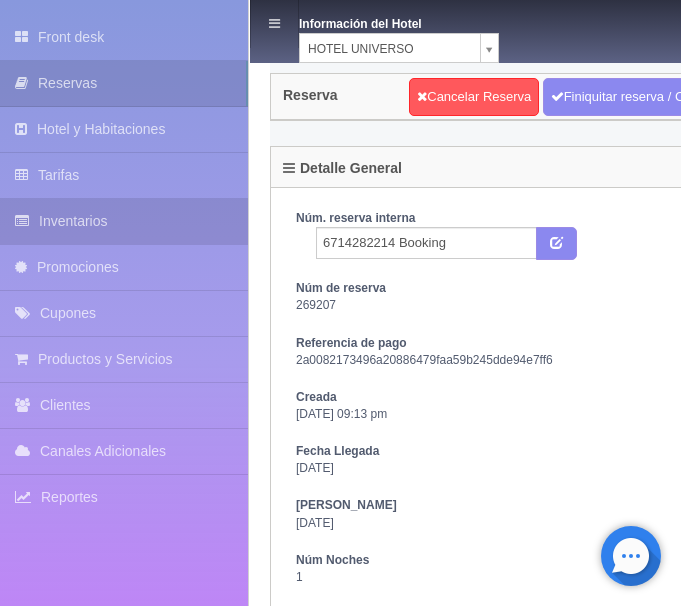 click on "Inventarios" at bounding box center [124, 221] 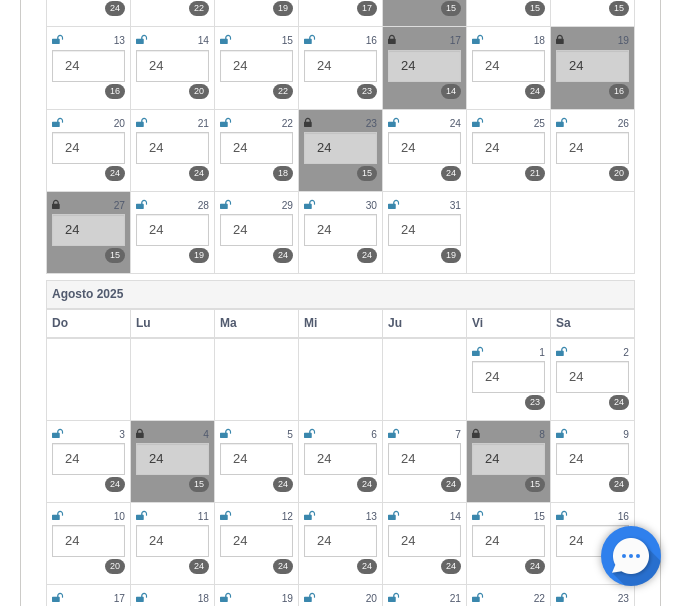 scroll, scrollTop: 0, scrollLeft: 0, axis: both 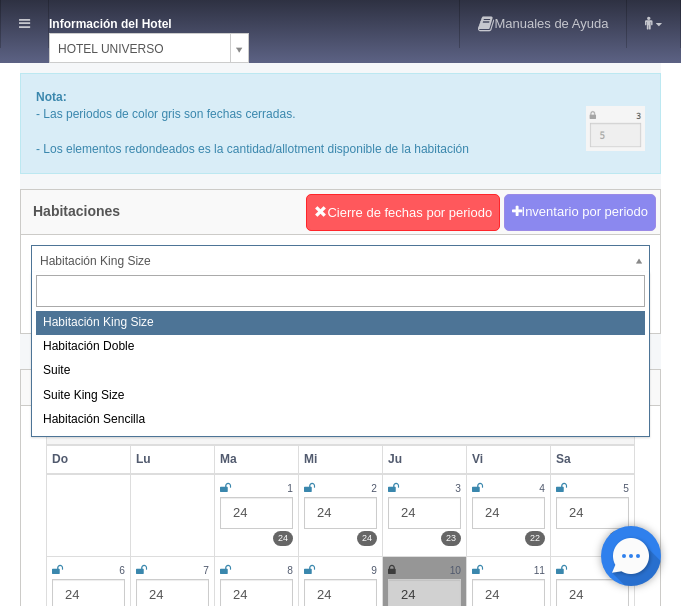click on "Información del Hotel
[GEOGRAPHIC_DATA][PERSON_NAME]
Manuales de Ayuda
Actualizaciones recientes
[PERSON_NAME]
Mi Perfil
Salir / Log Out
Procesando...
Front desk
Reservas
Hotel y Habitaciones
Tarifas
Inventarios
Promociones
Cupones
Productos y Servicios" at bounding box center (340, 3149) 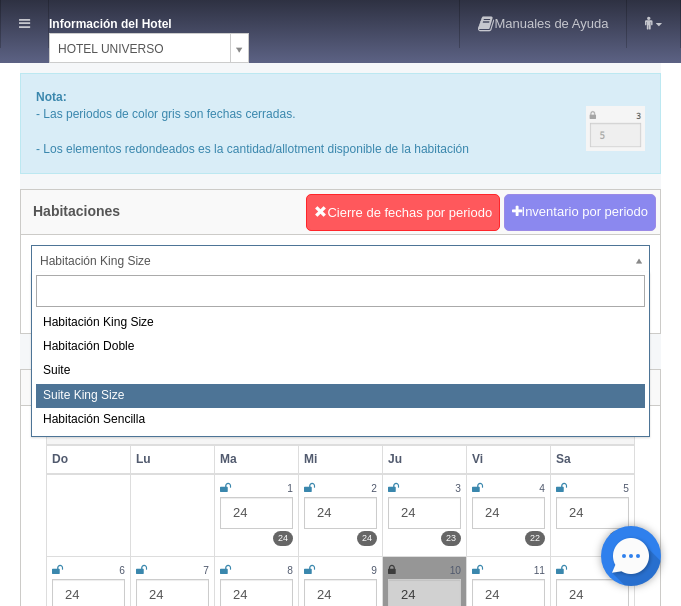 select on "588" 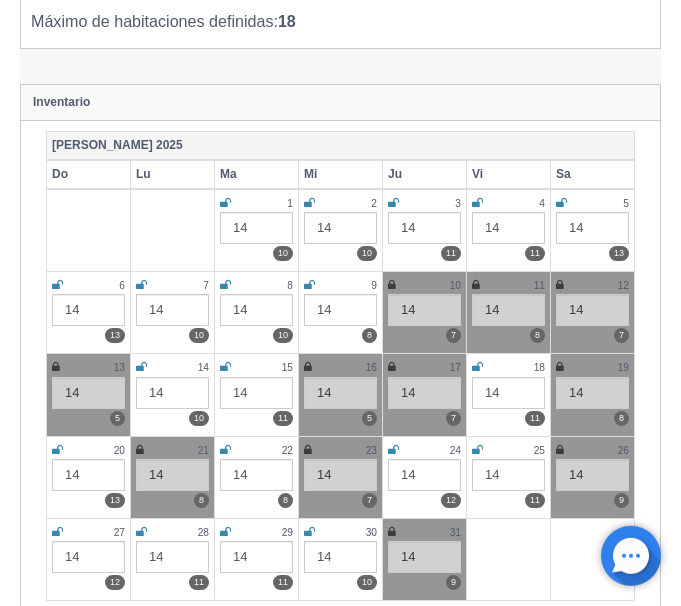 scroll, scrollTop: 306, scrollLeft: 0, axis: vertical 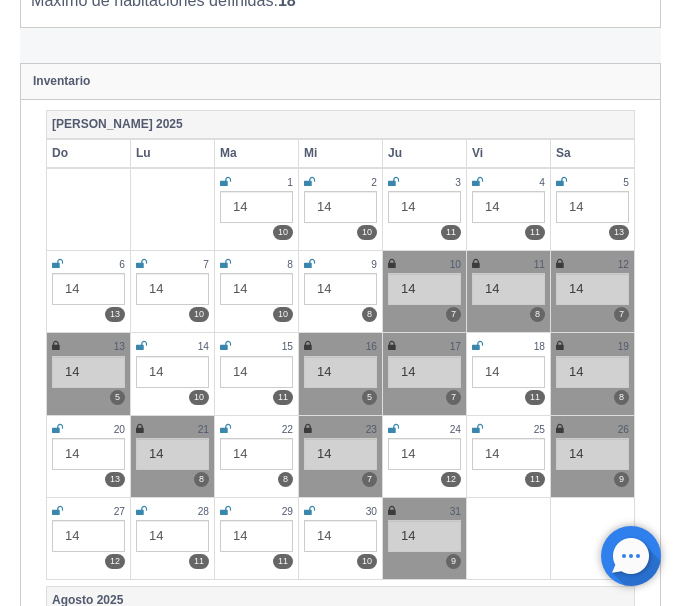 click at bounding box center [225, 429] 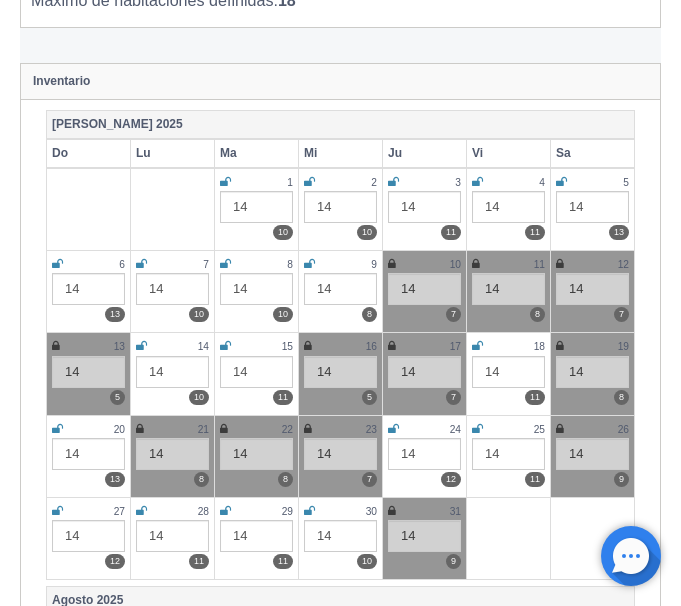 scroll, scrollTop: 0, scrollLeft: 0, axis: both 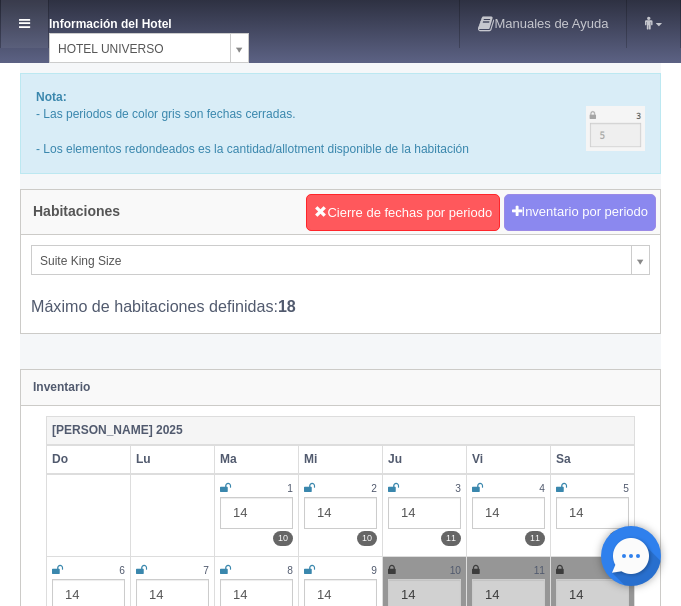 click at bounding box center (24, 23) 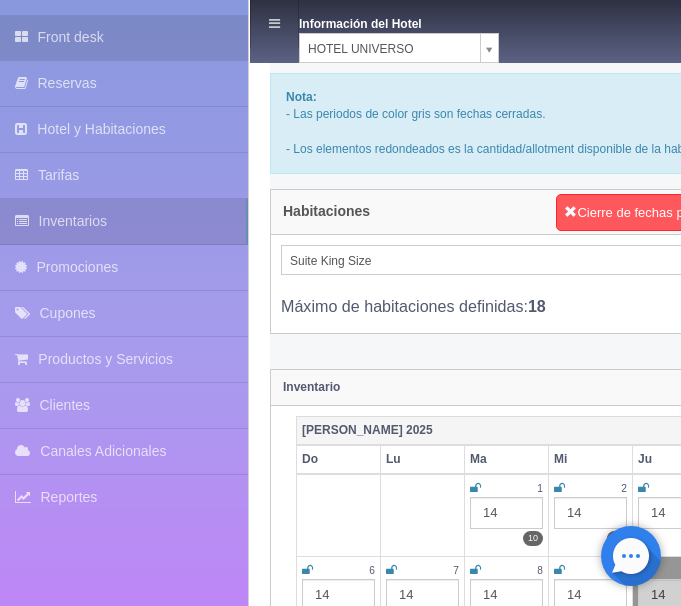 click on "Front desk" at bounding box center [124, 37] 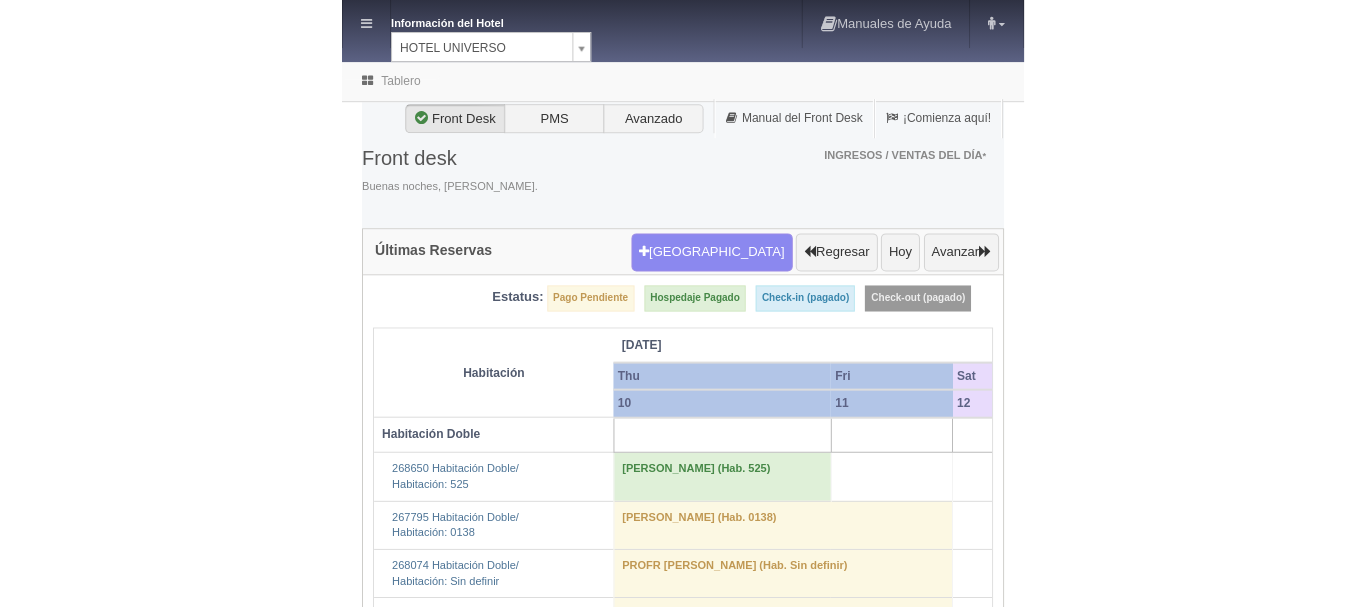 scroll, scrollTop: 0, scrollLeft: 0, axis: both 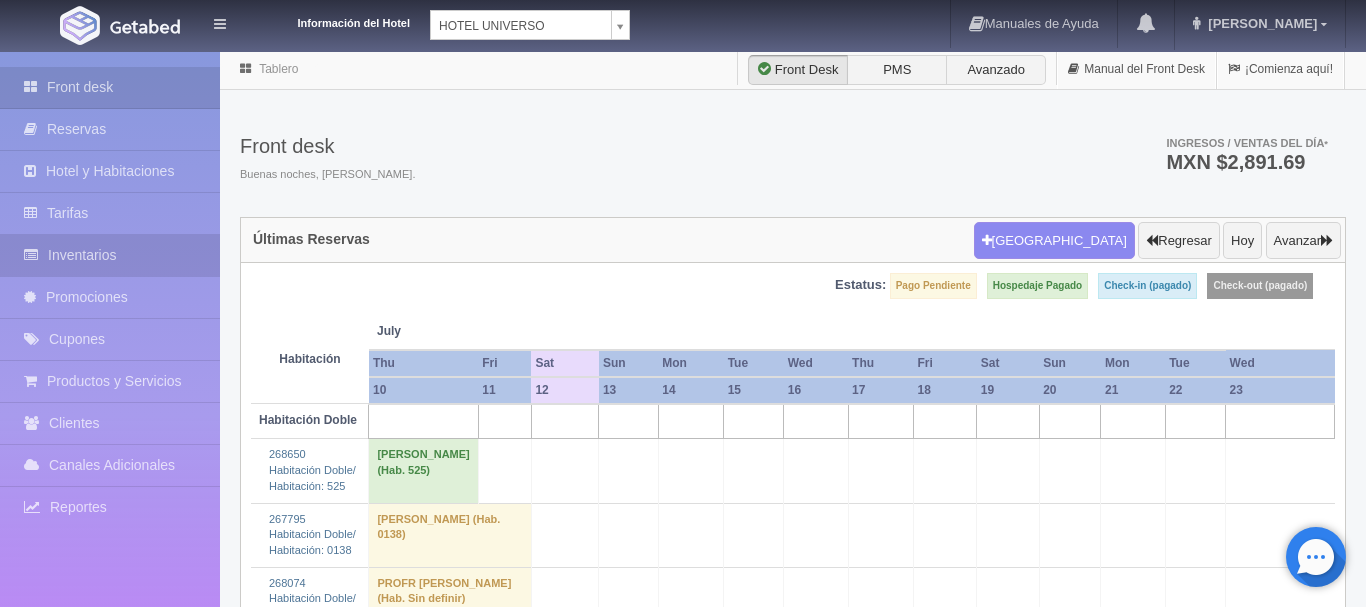 click on "Inventarios" at bounding box center [110, 255] 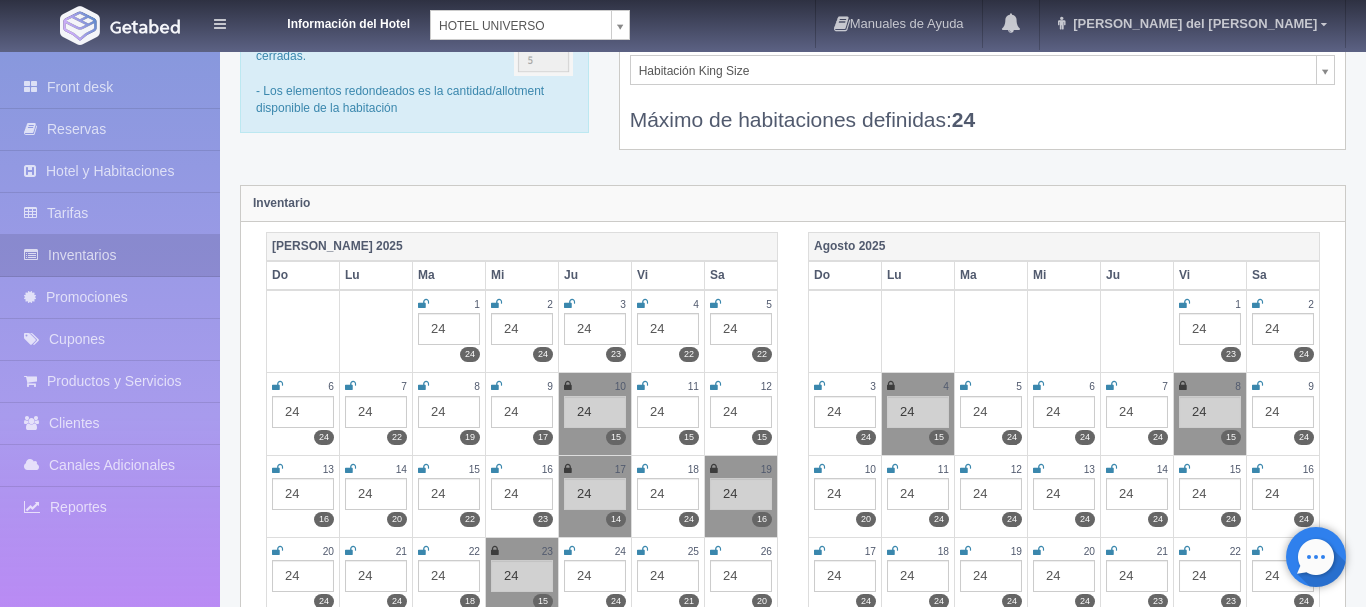 scroll, scrollTop: 204, scrollLeft: 0, axis: vertical 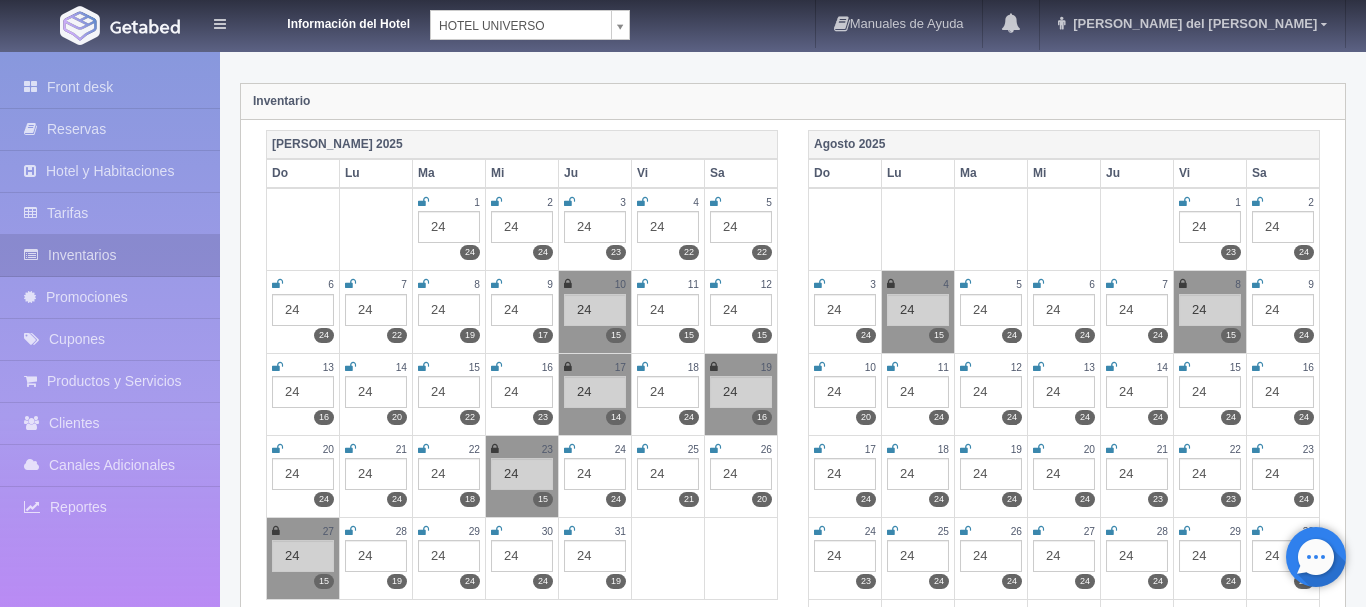 click at bounding box center (642, 284) 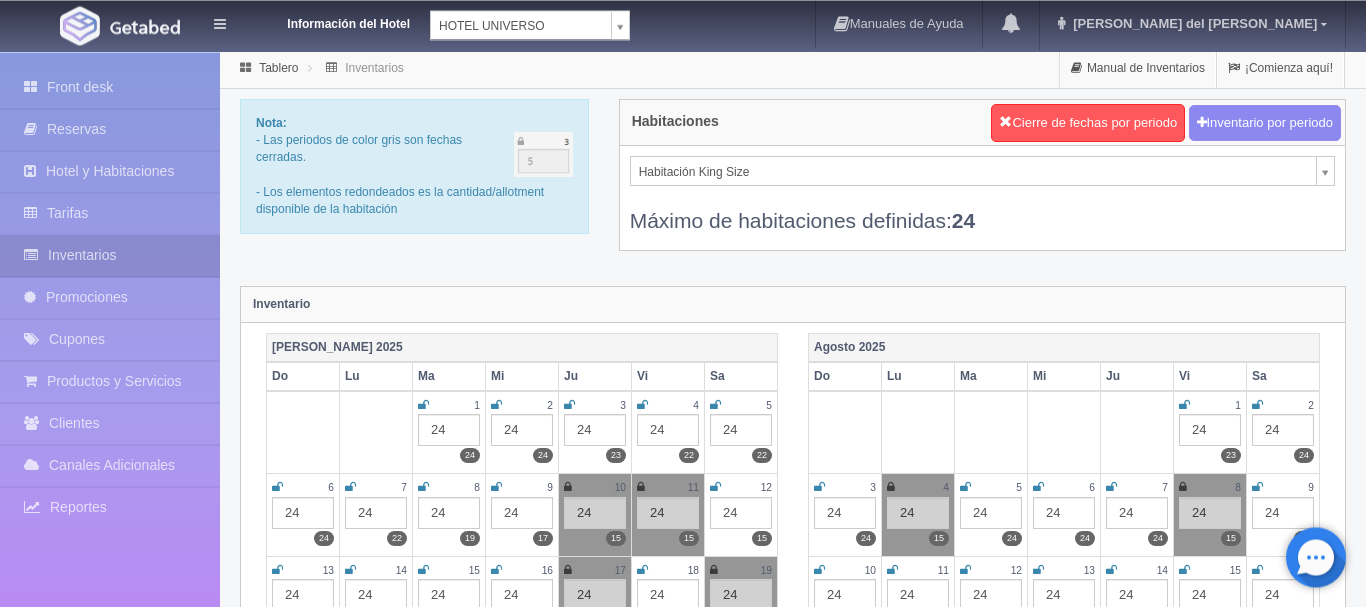 scroll, scrollTop: 0, scrollLeft: 0, axis: both 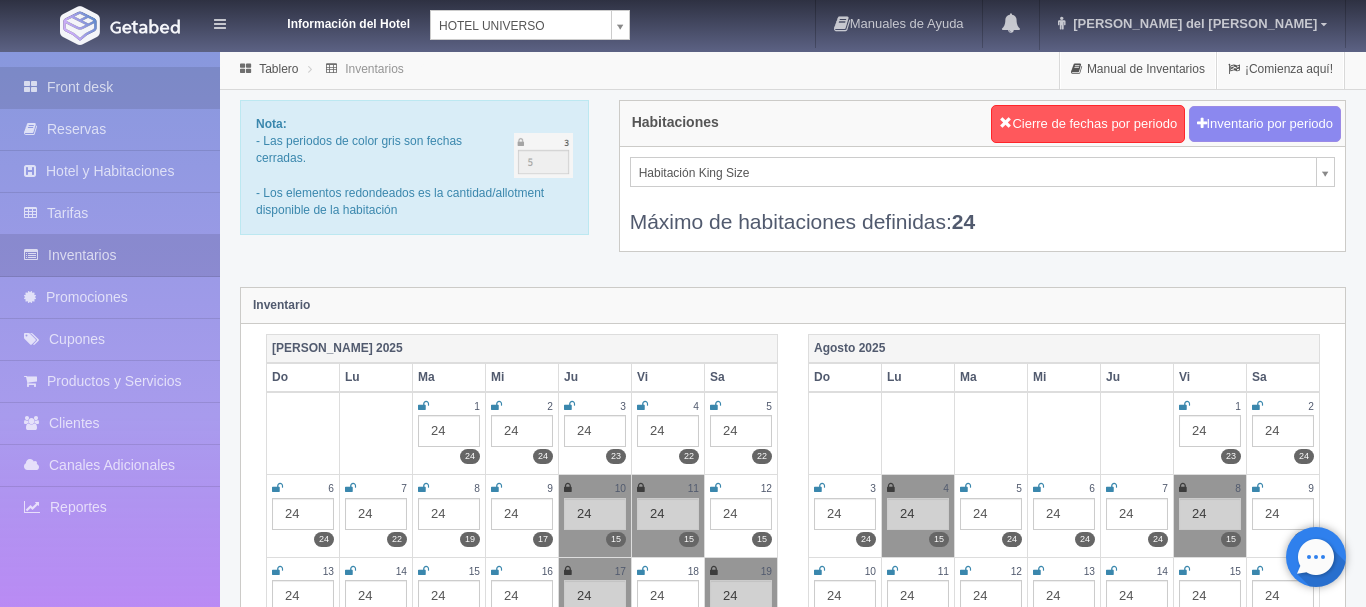 click on "Front desk" at bounding box center (110, 87) 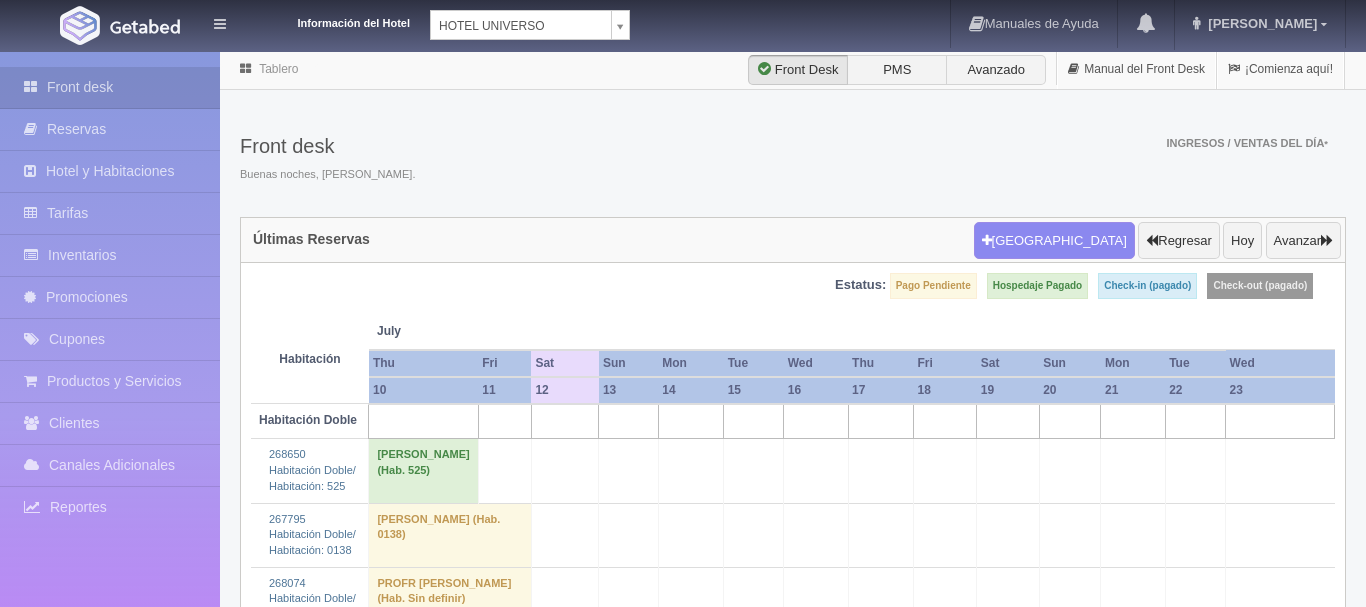 scroll, scrollTop: 0, scrollLeft: 0, axis: both 